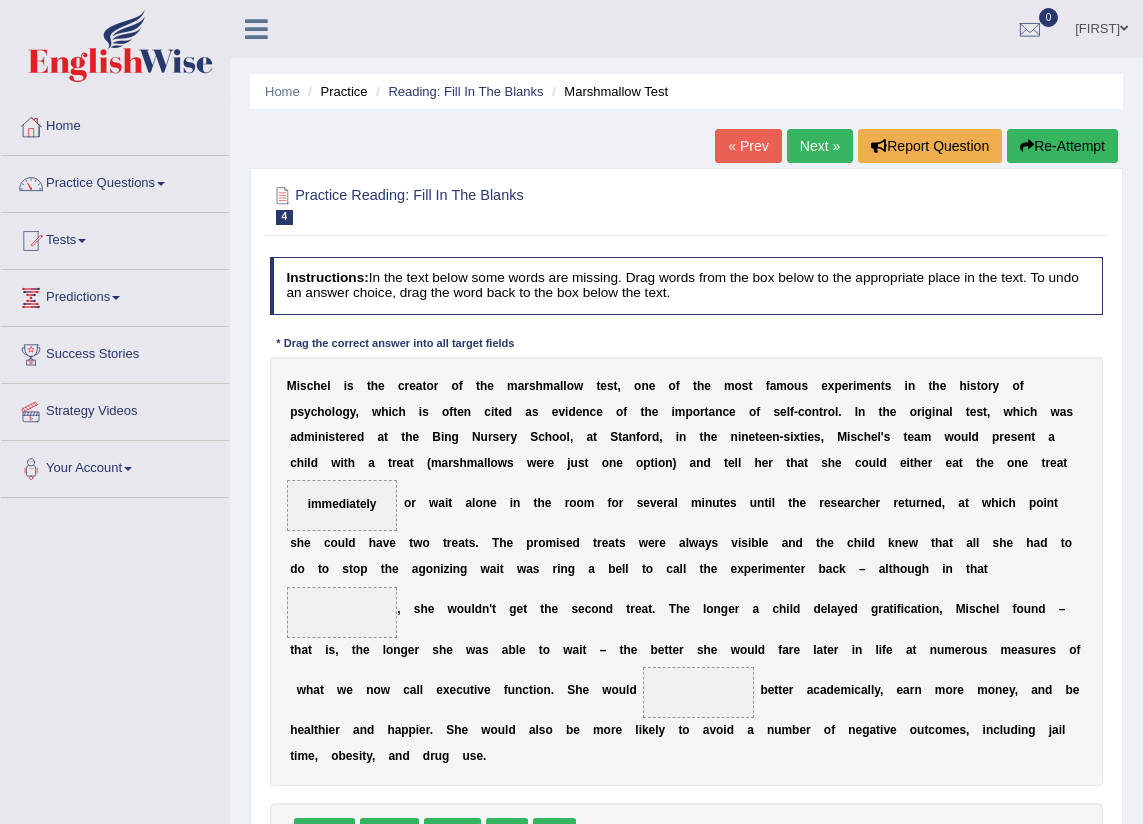 scroll, scrollTop: 181, scrollLeft: 0, axis: vertical 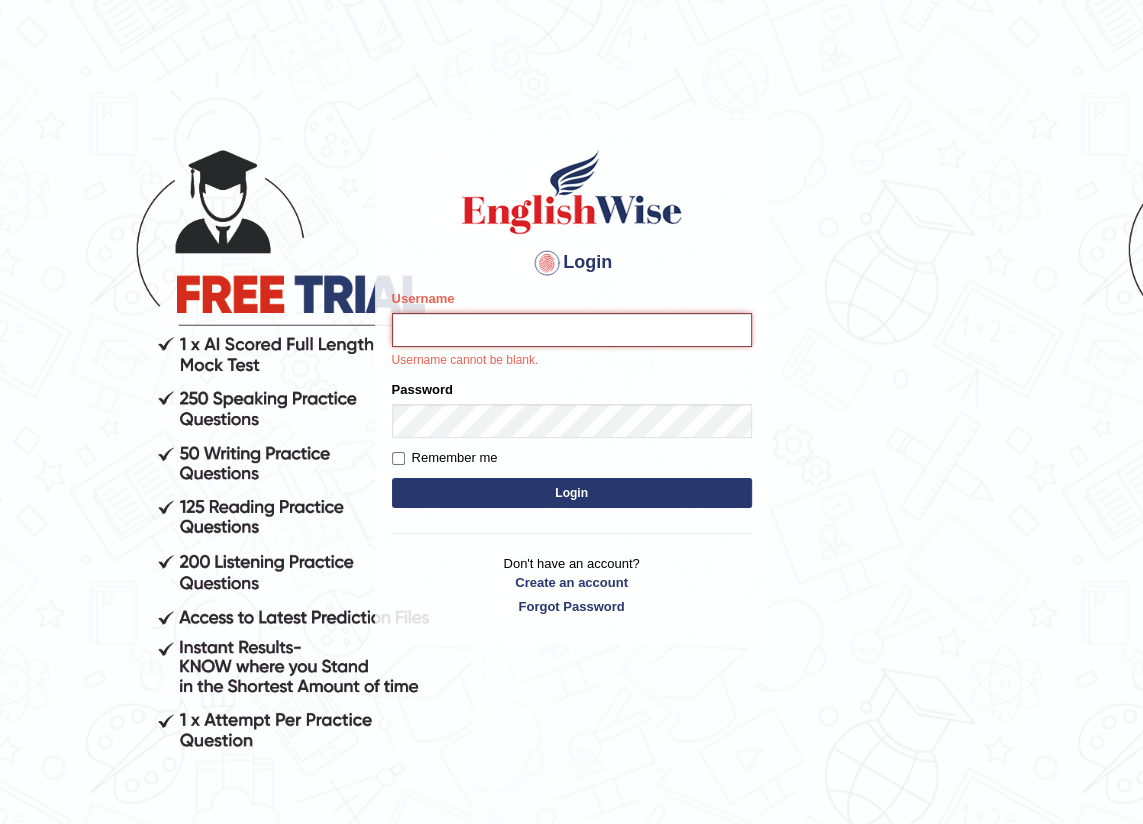 click on "Username" at bounding box center [572, 330] 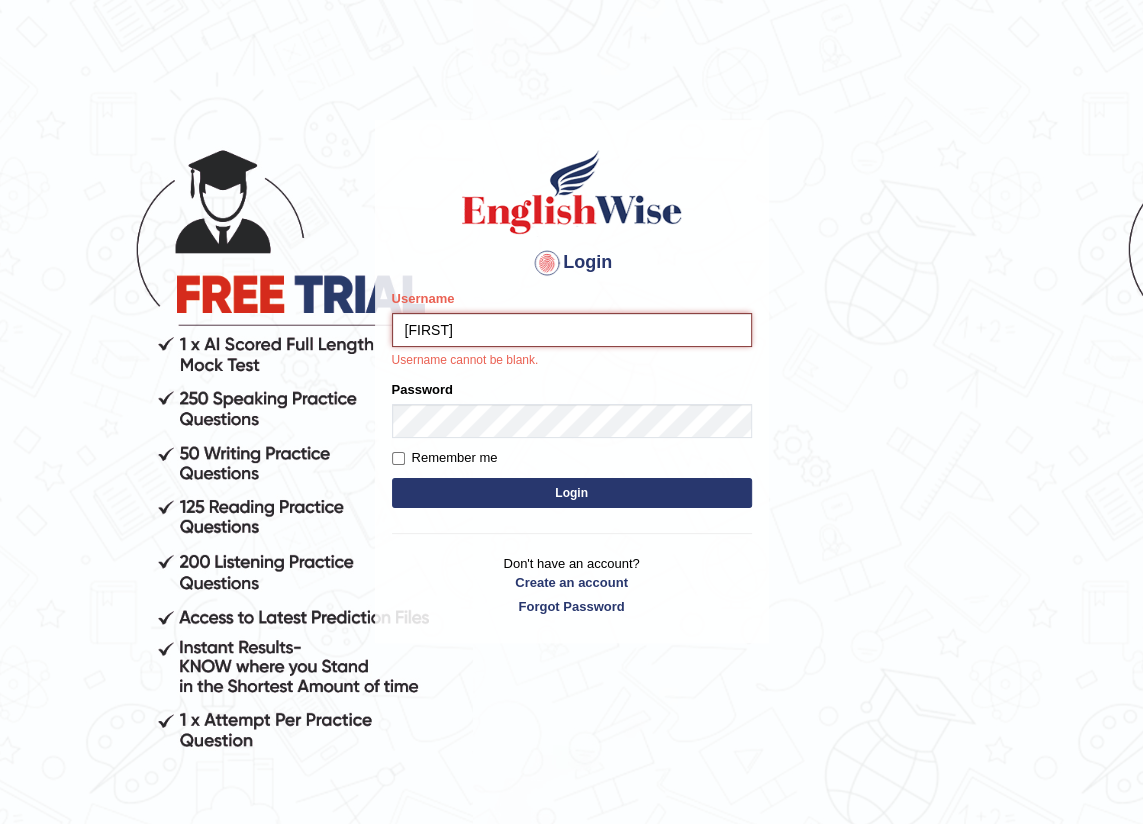 type on "DariaZ" 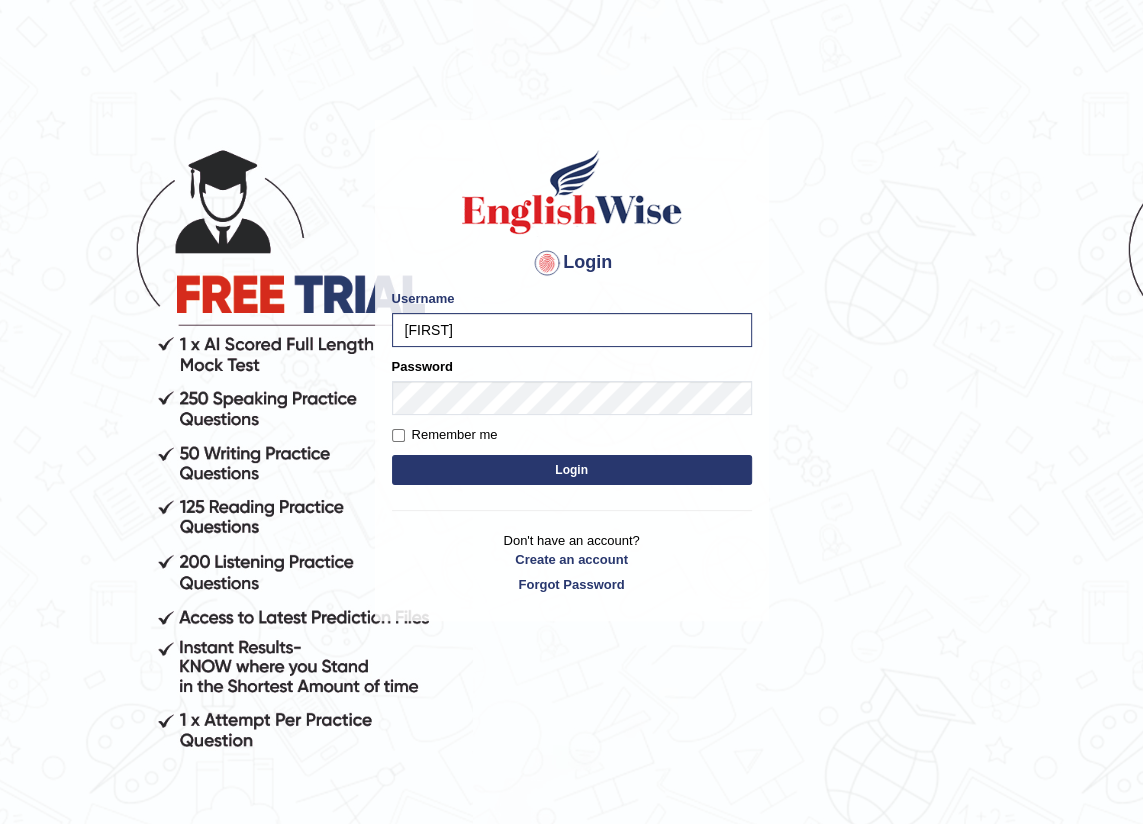 click on "Remember me" at bounding box center (445, 435) 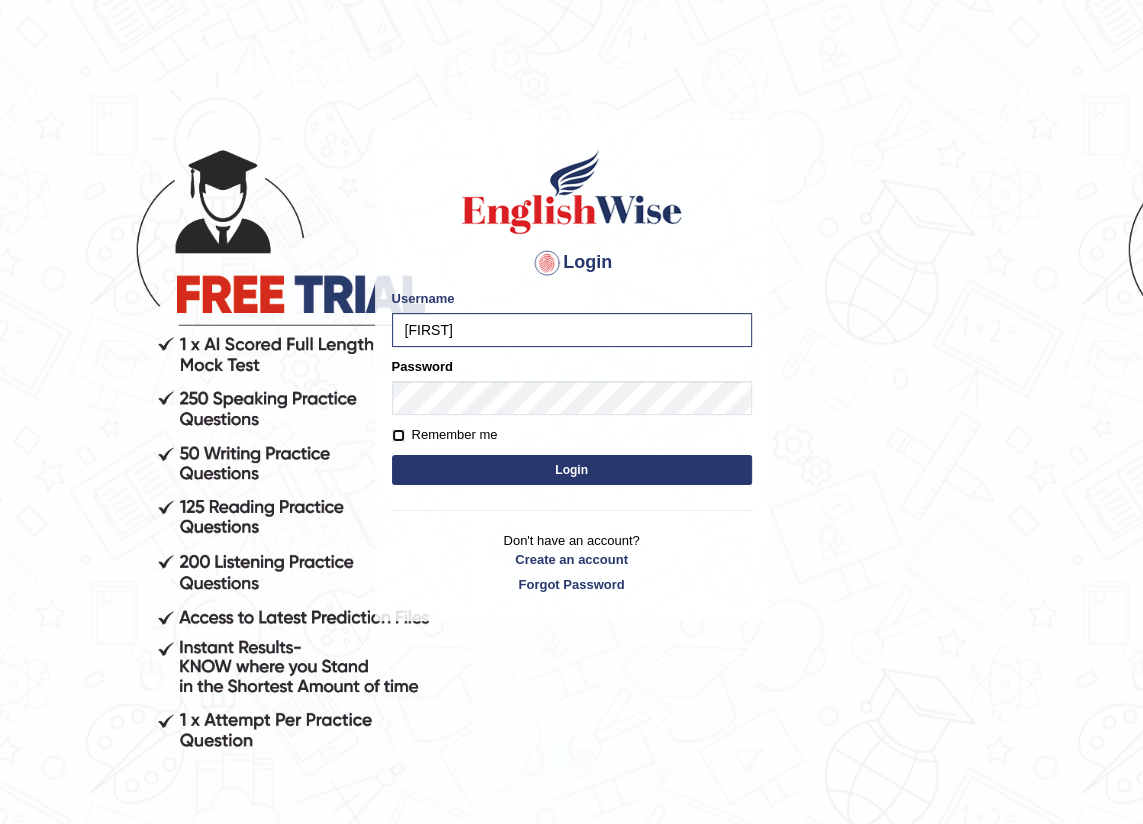 click on "Remember me" at bounding box center (398, 435) 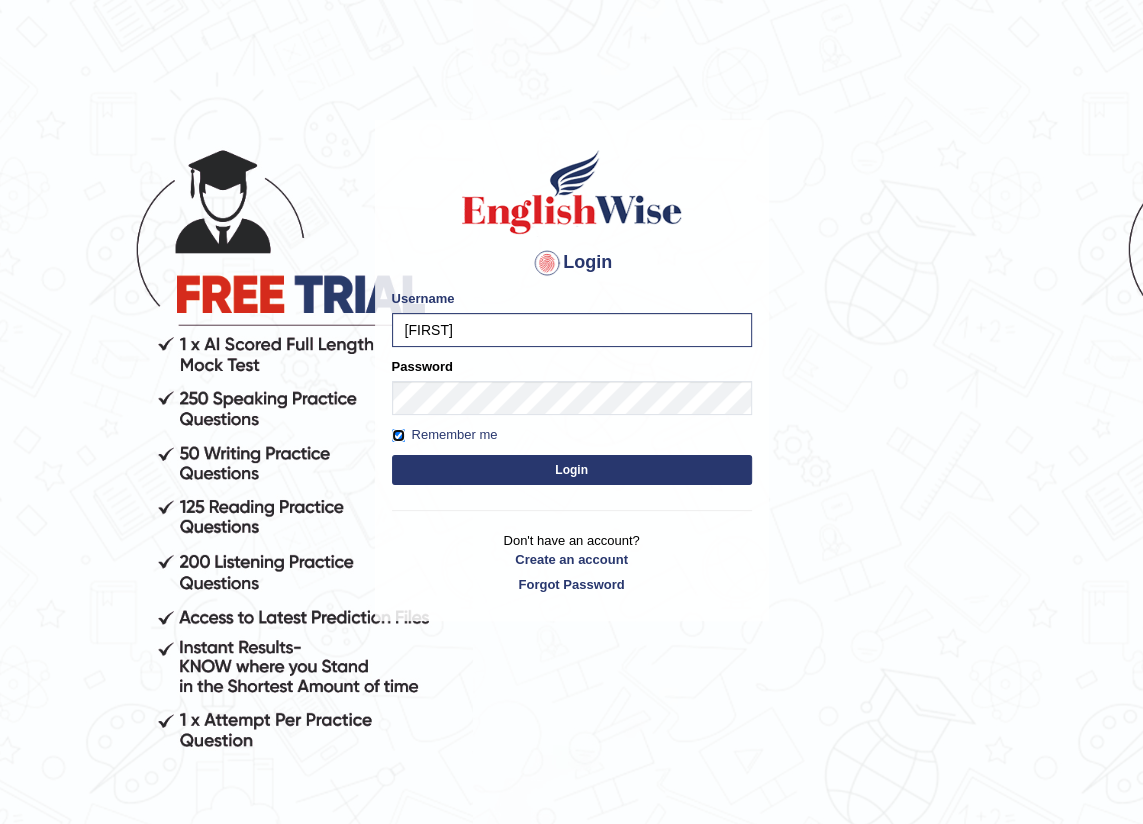 click on "Remember me" at bounding box center [398, 435] 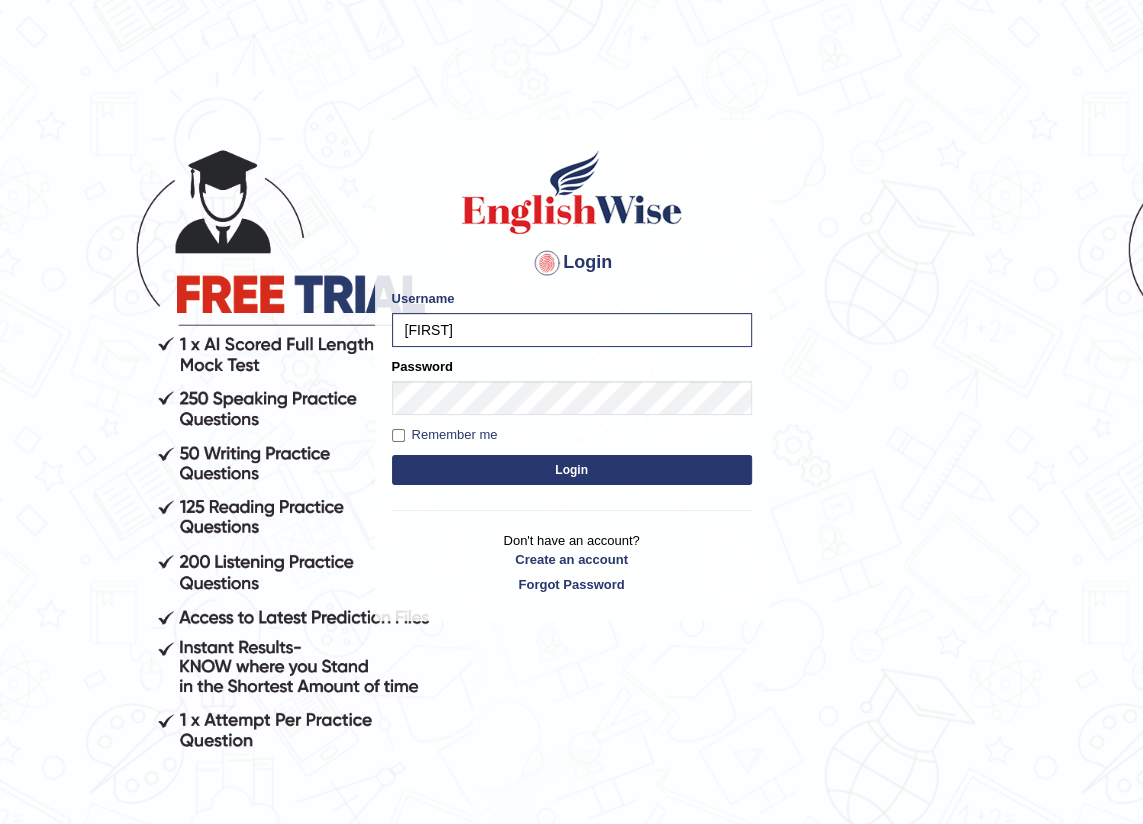 click on "Password" at bounding box center [572, 386] 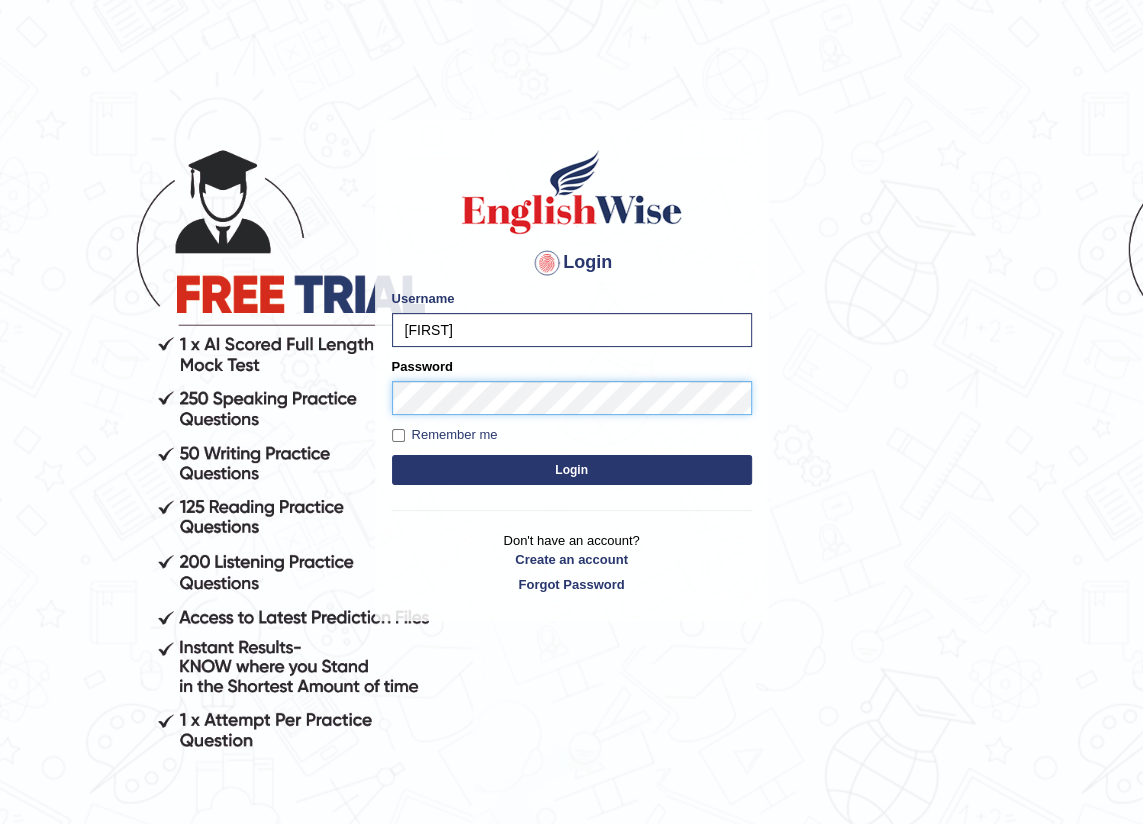 click on "Login" at bounding box center [572, 470] 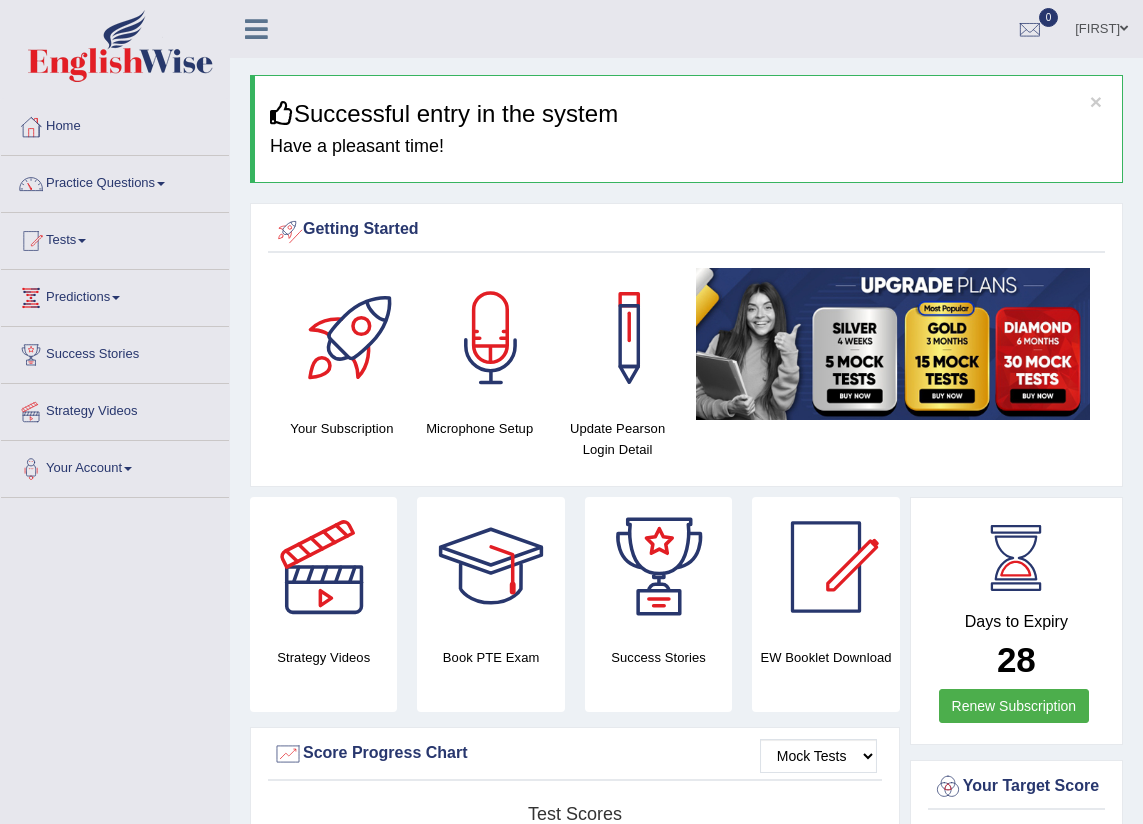 scroll, scrollTop: 0, scrollLeft: 0, axis: both 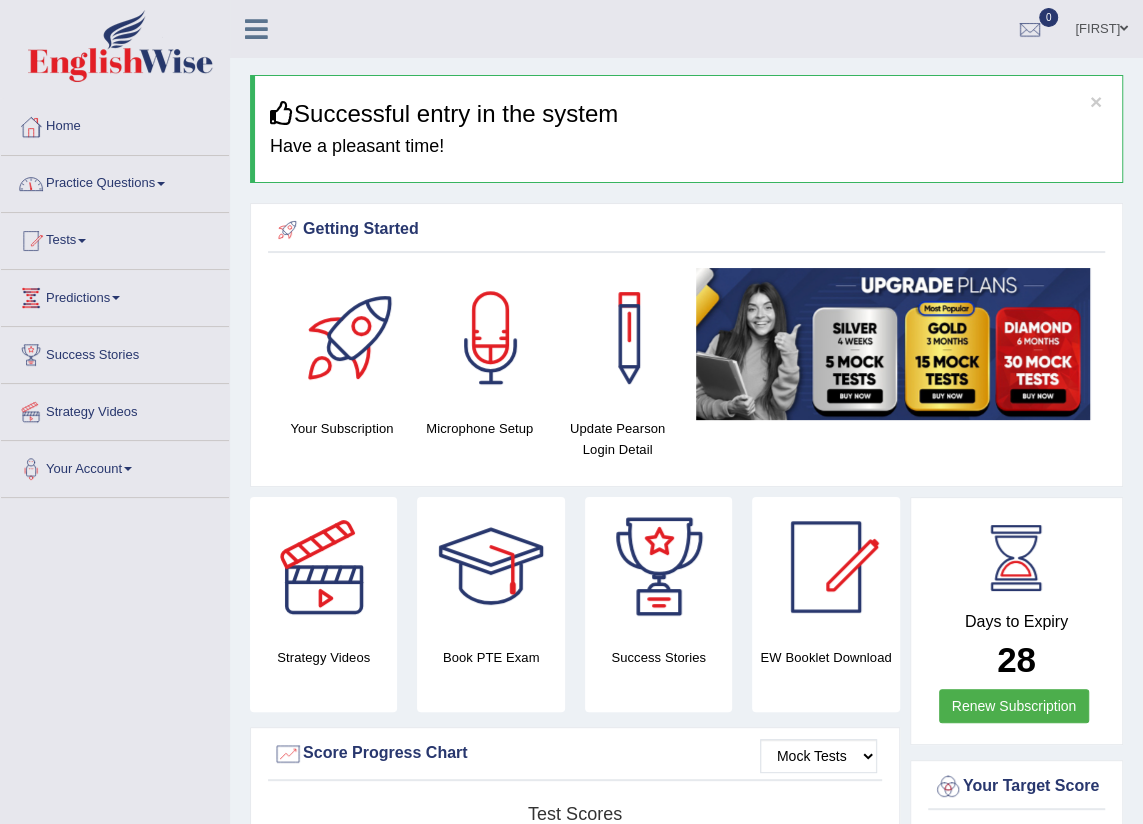 click on "Practice Questions" at bounding box center (115, 181) 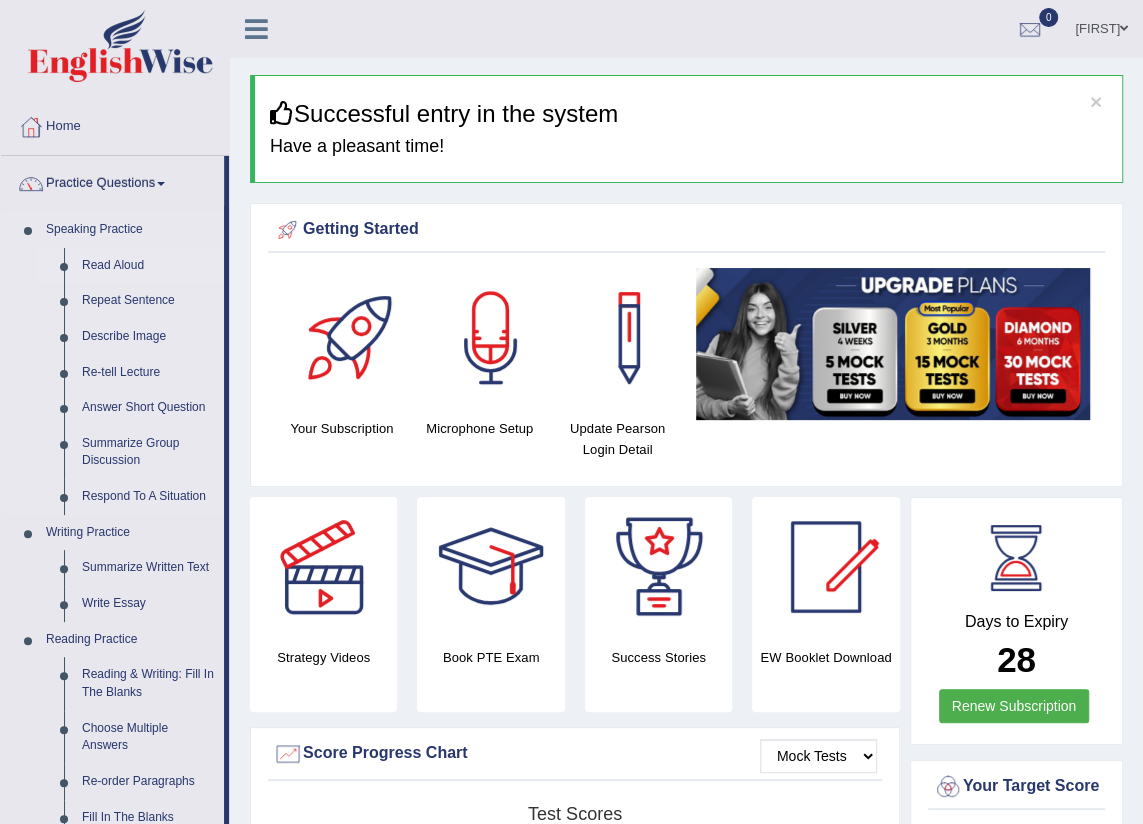 click on "Read Aloud" at bounding box center (148, 266) 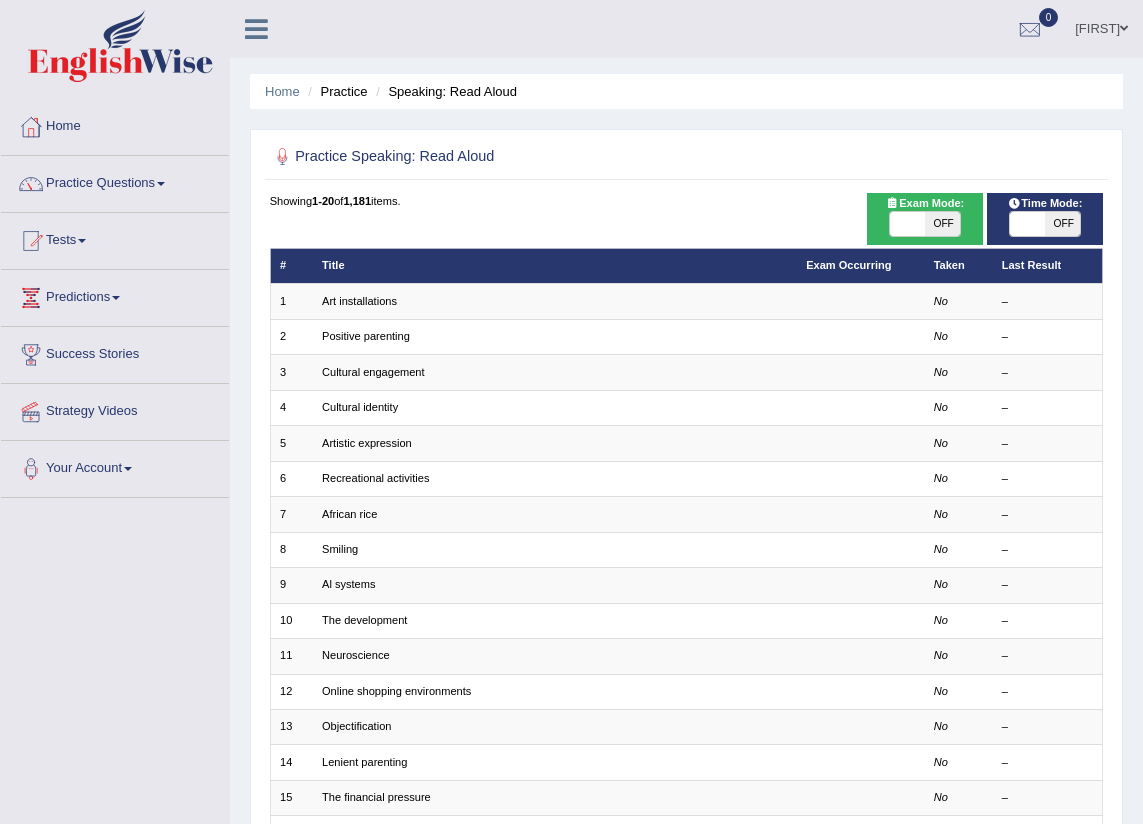 scroll, scrollTop: 0, scrollLeft: 0, axis: both 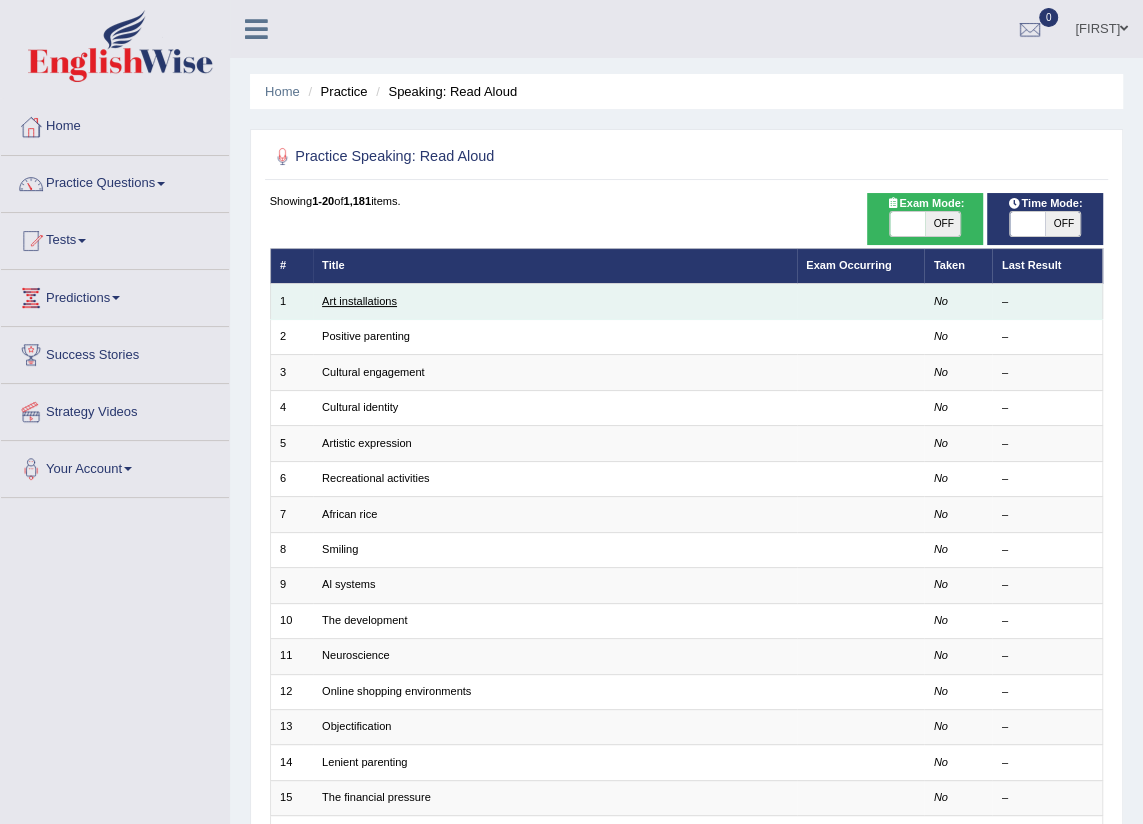 click on "Art installations" at bounding box center [359, 301] 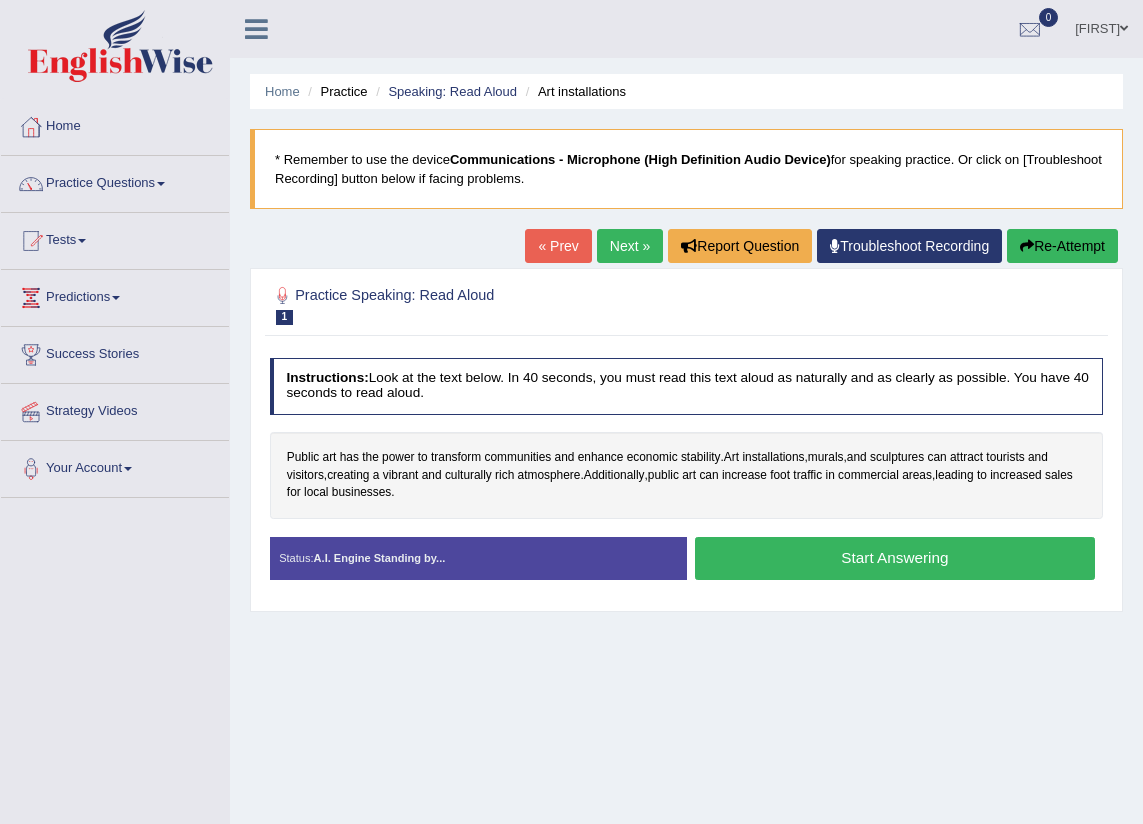 scroll, scrollTop: 0, scrollLeft: 0, axis: both 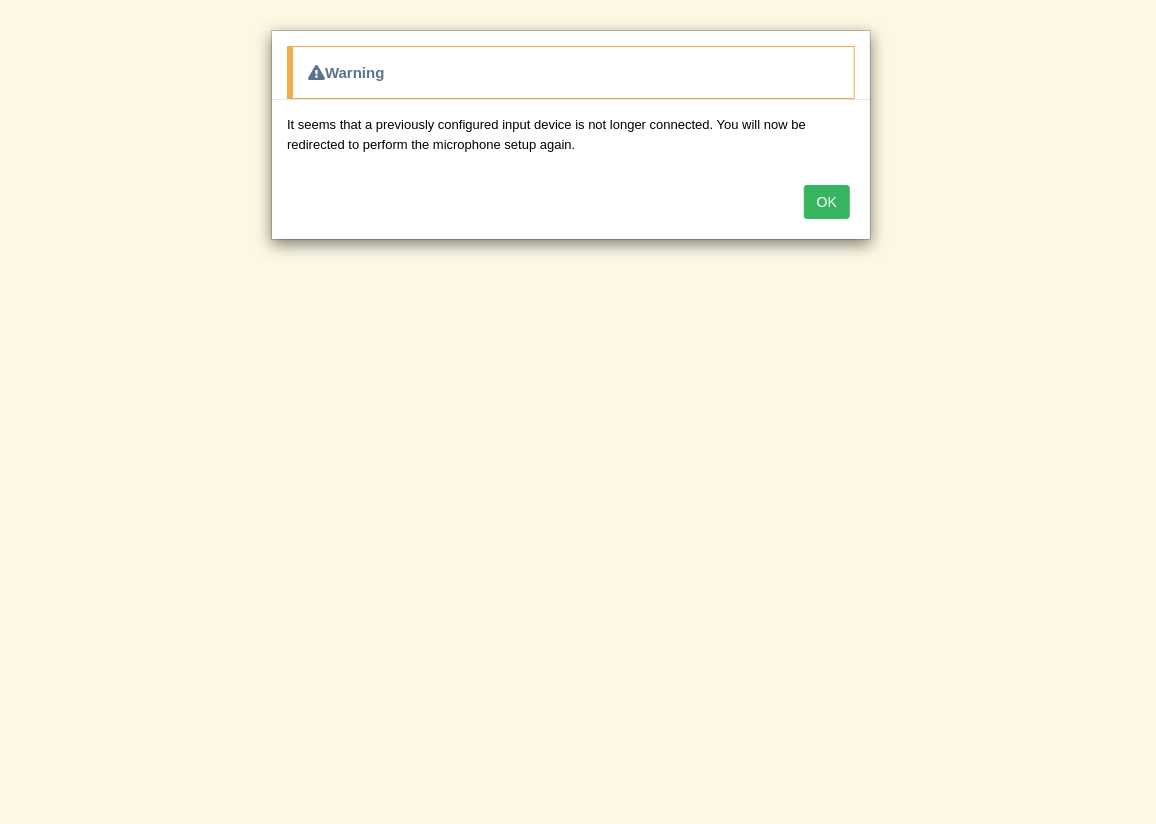 click on "OK" at bounding box center [827, 202] 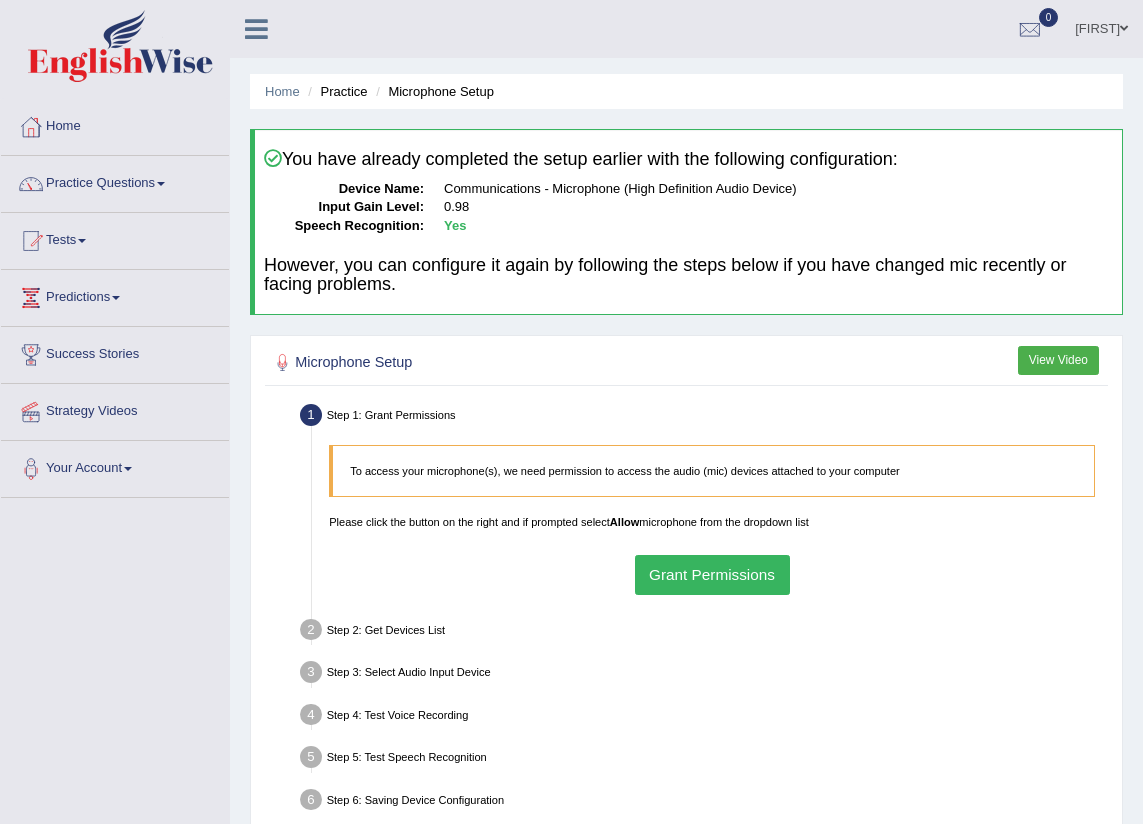 scroll, scrollTop: 0, scrollLeft: 0, axis: both 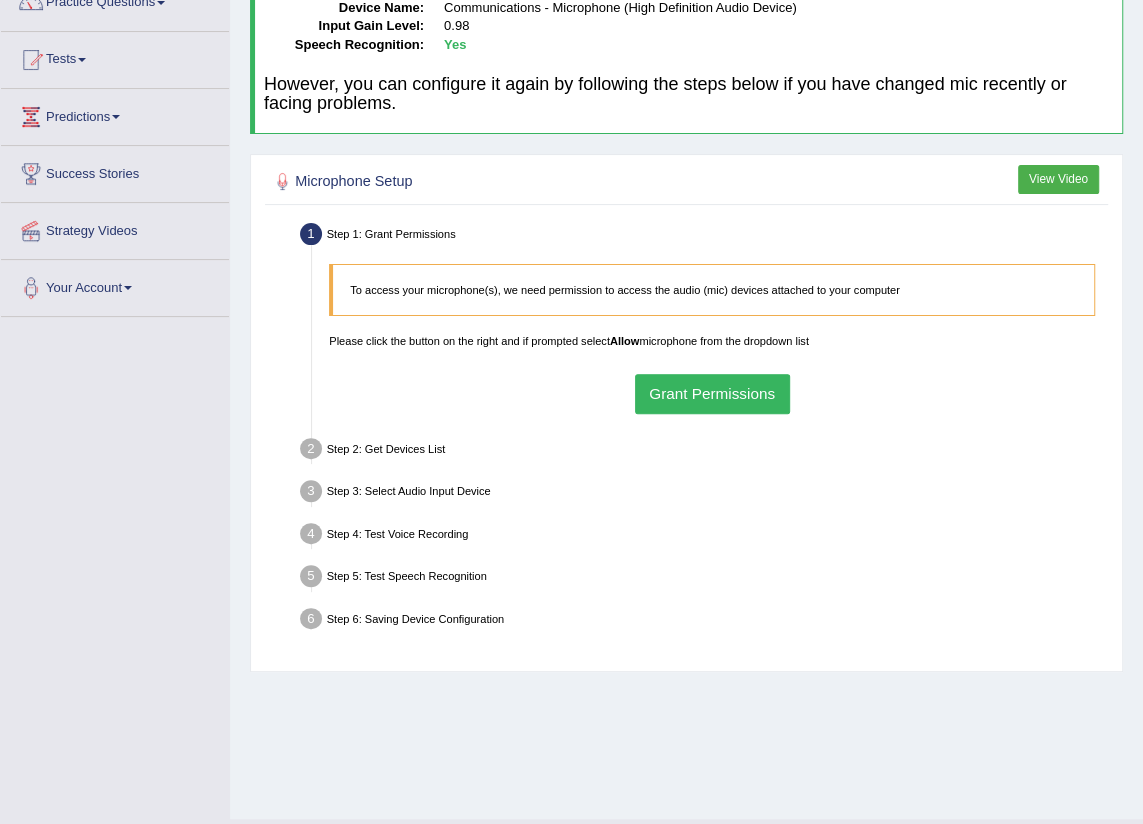 click on "Grant Permissions" at bounding box center (712, 393) 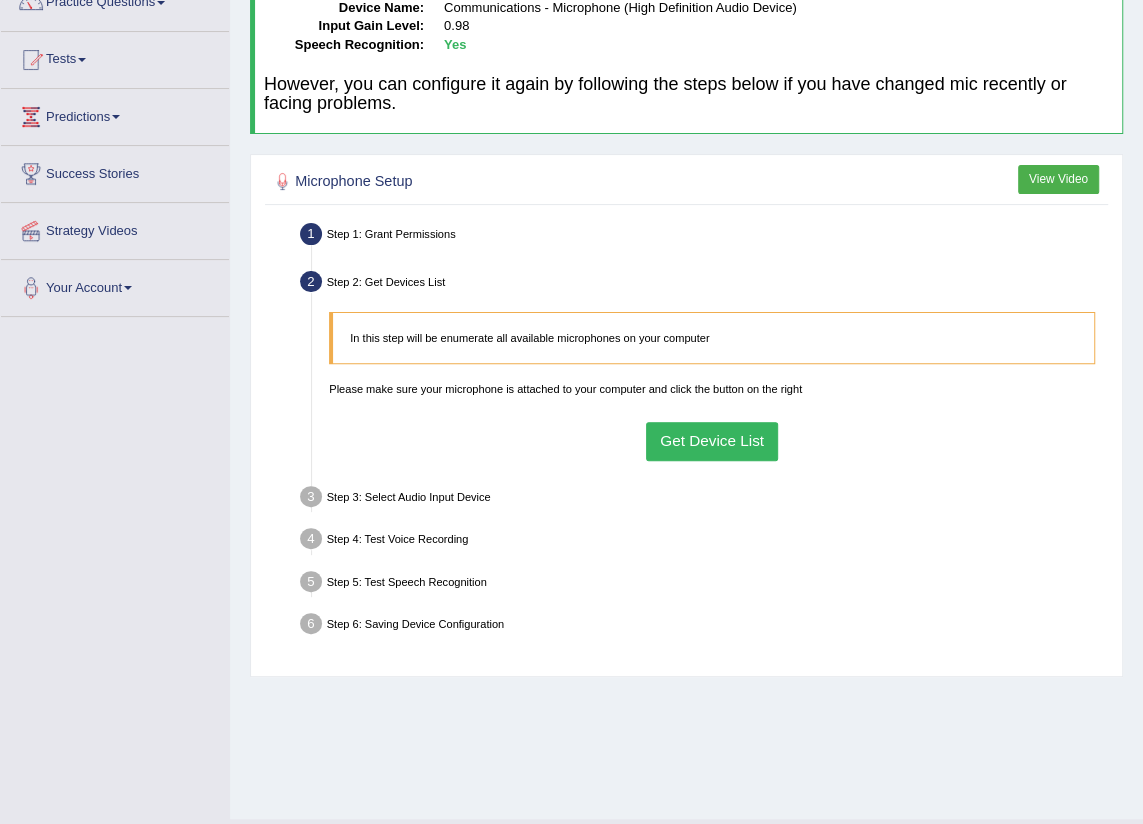 click on "Get Device List" at bounding box center [712, 441] 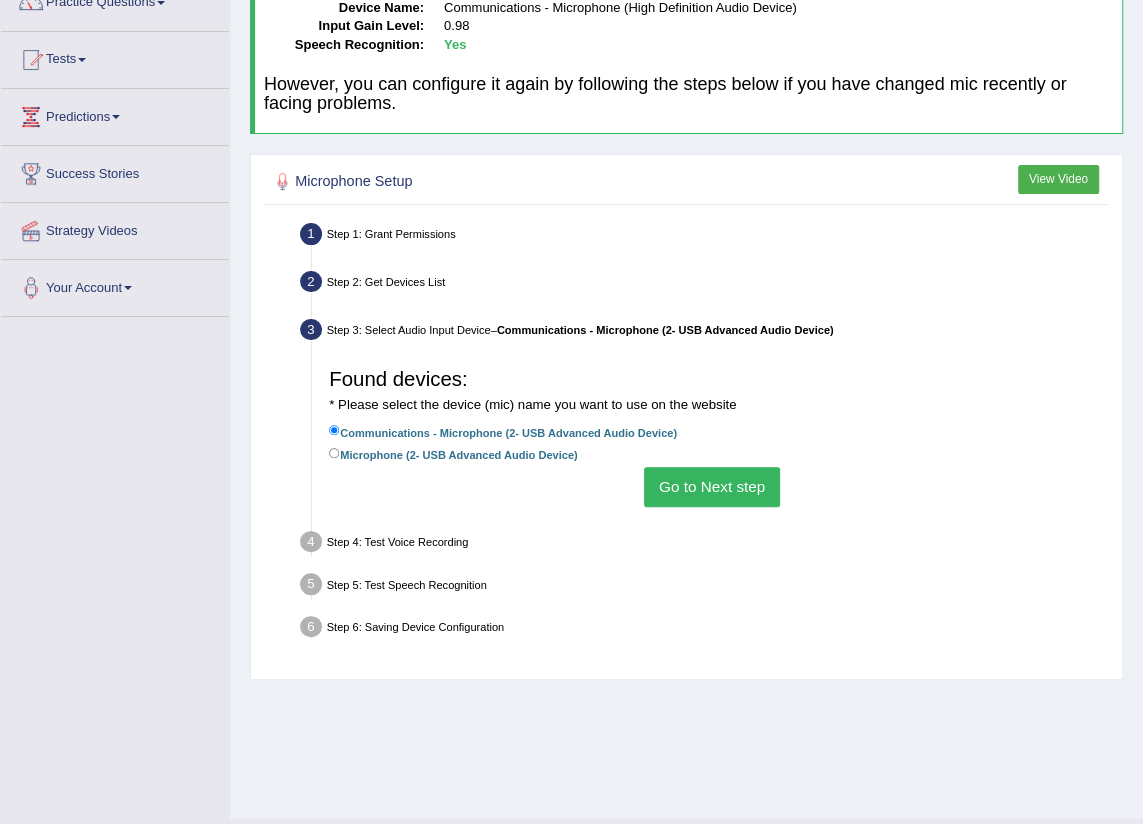 click on "Go to Next step" at bounding box center (711, 486) 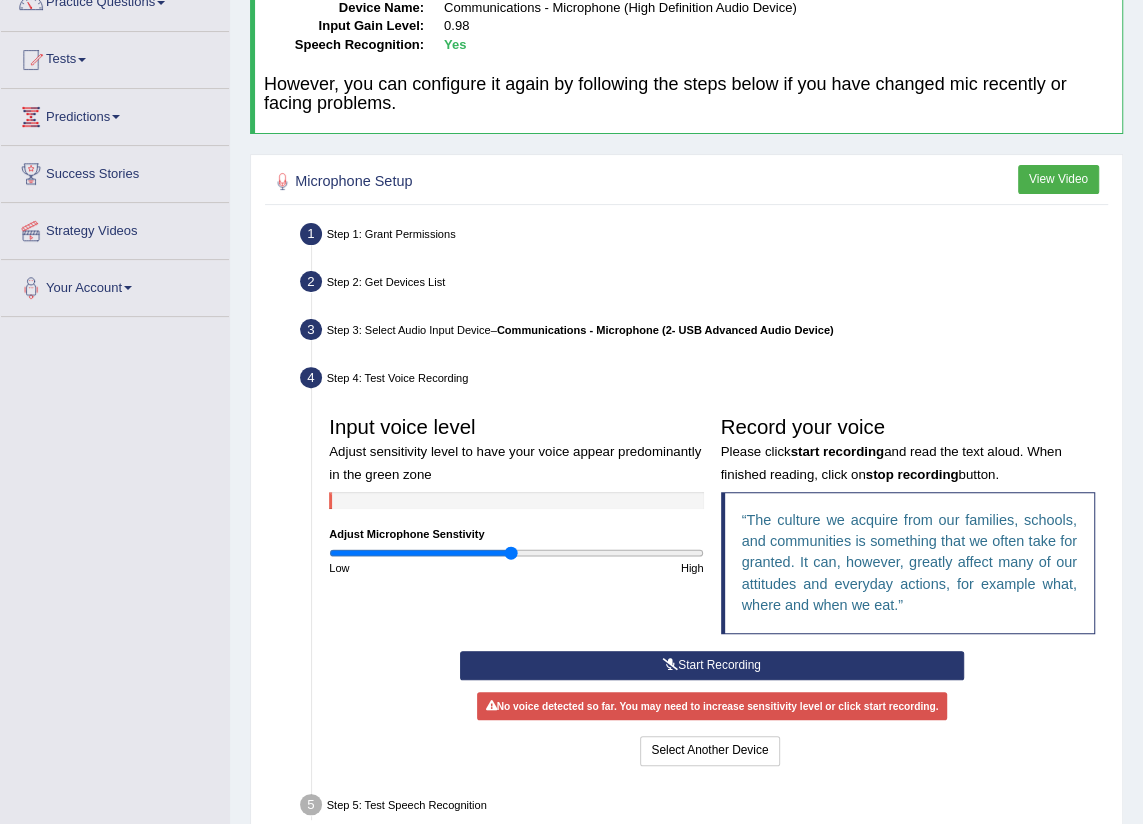 scroll, scrollTop: 319, scrollLeft: 0, axis: vertical 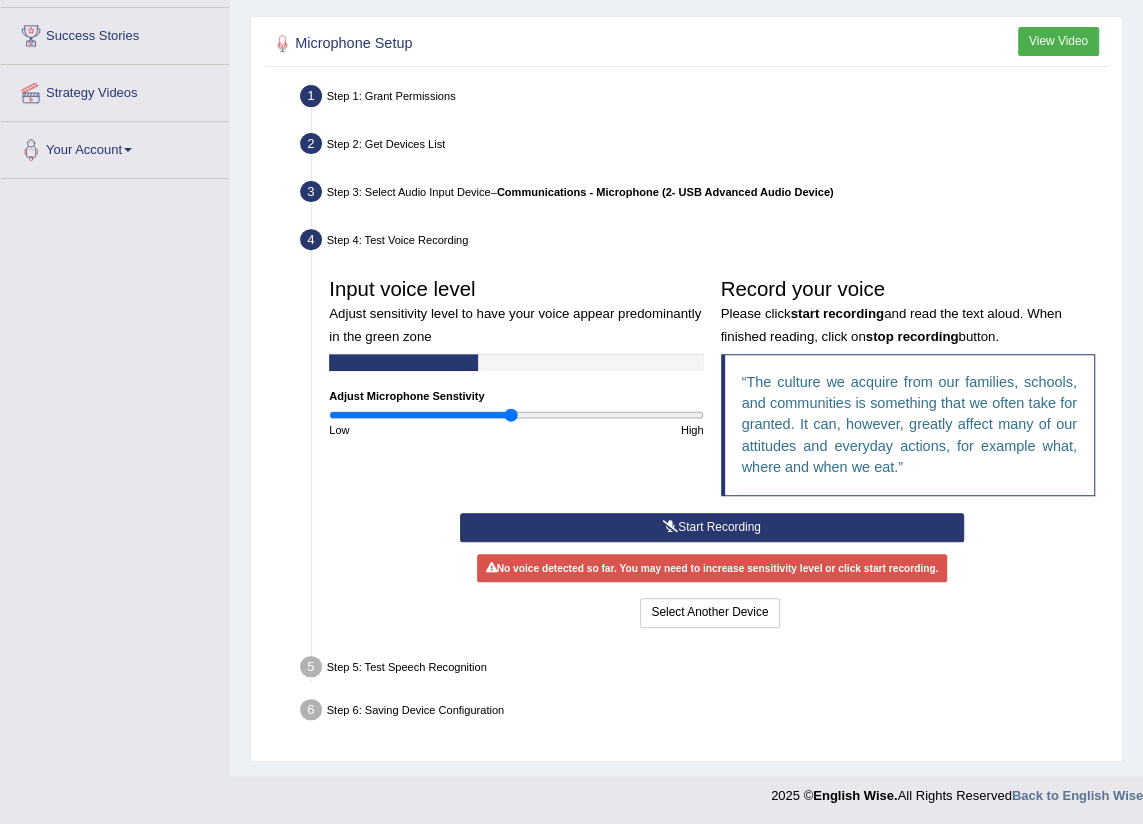 click on "Start Recording" at bounding box center (712, 527) 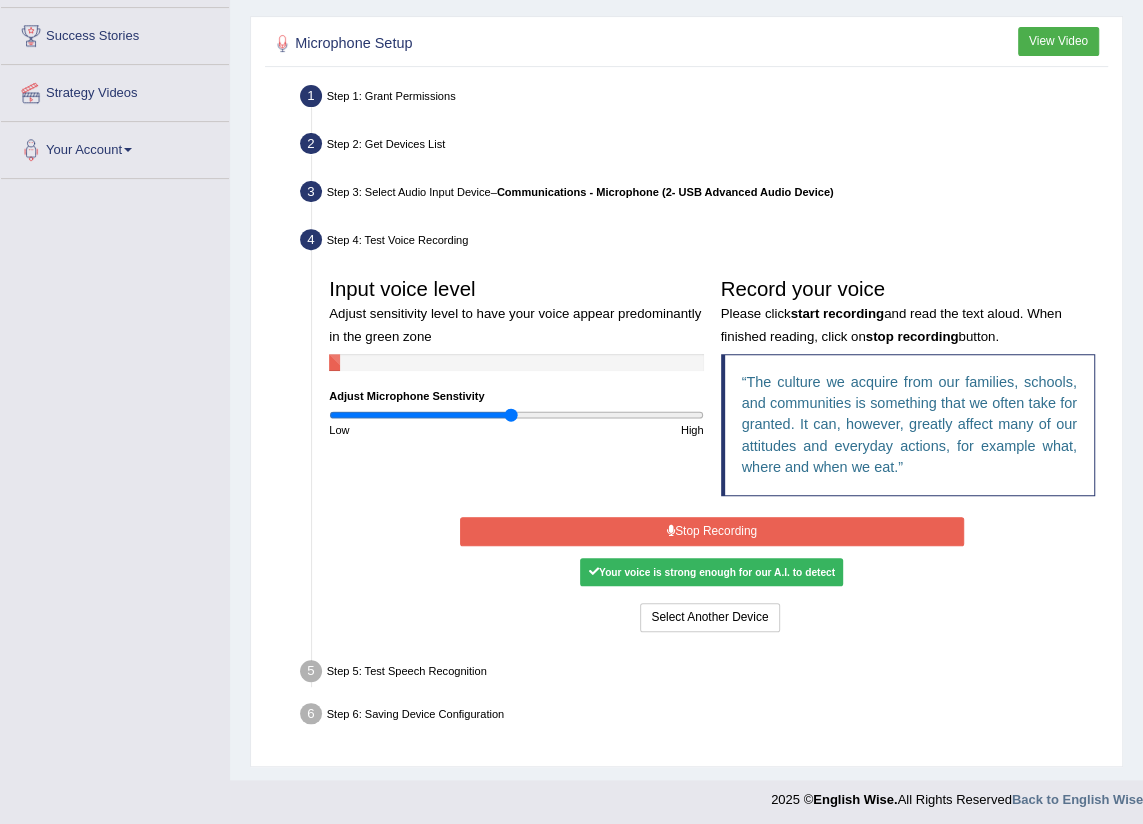 click on "Stop Recording" at bounding box center (712, 531) 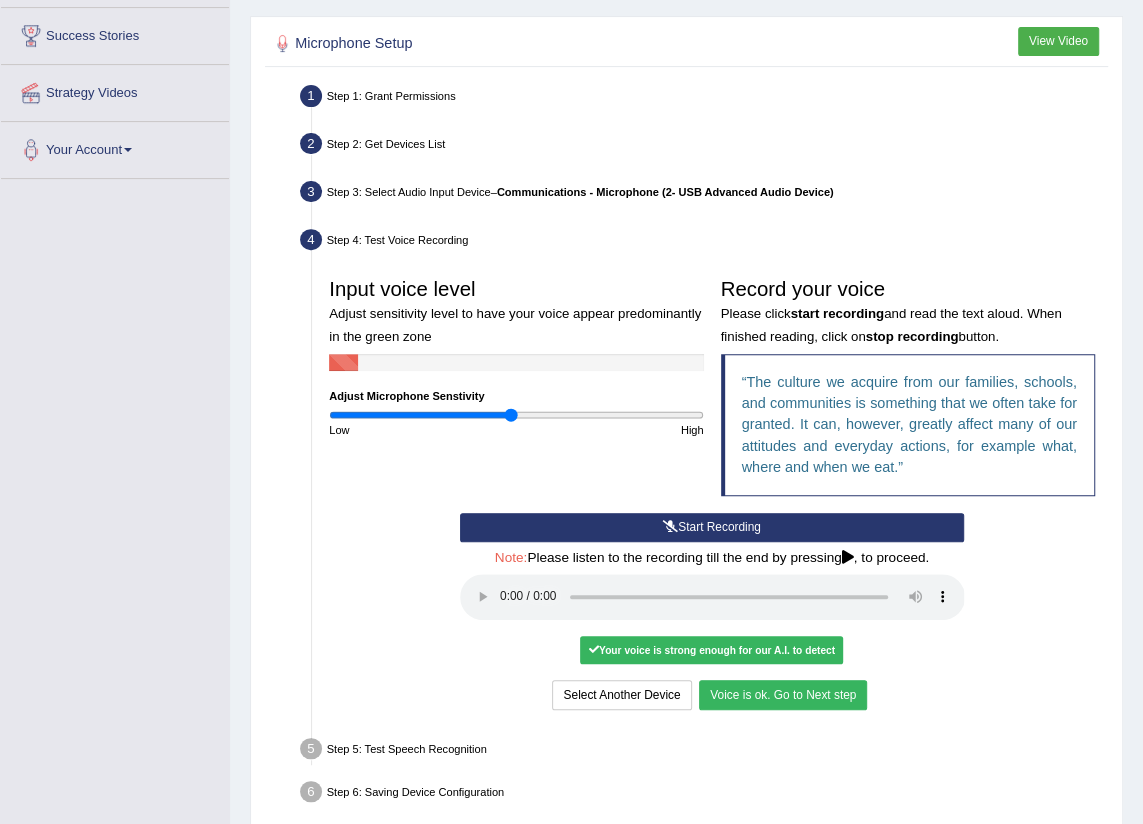 click on "Voice is ok. Go to Next step" at bounding box center [783, 694] 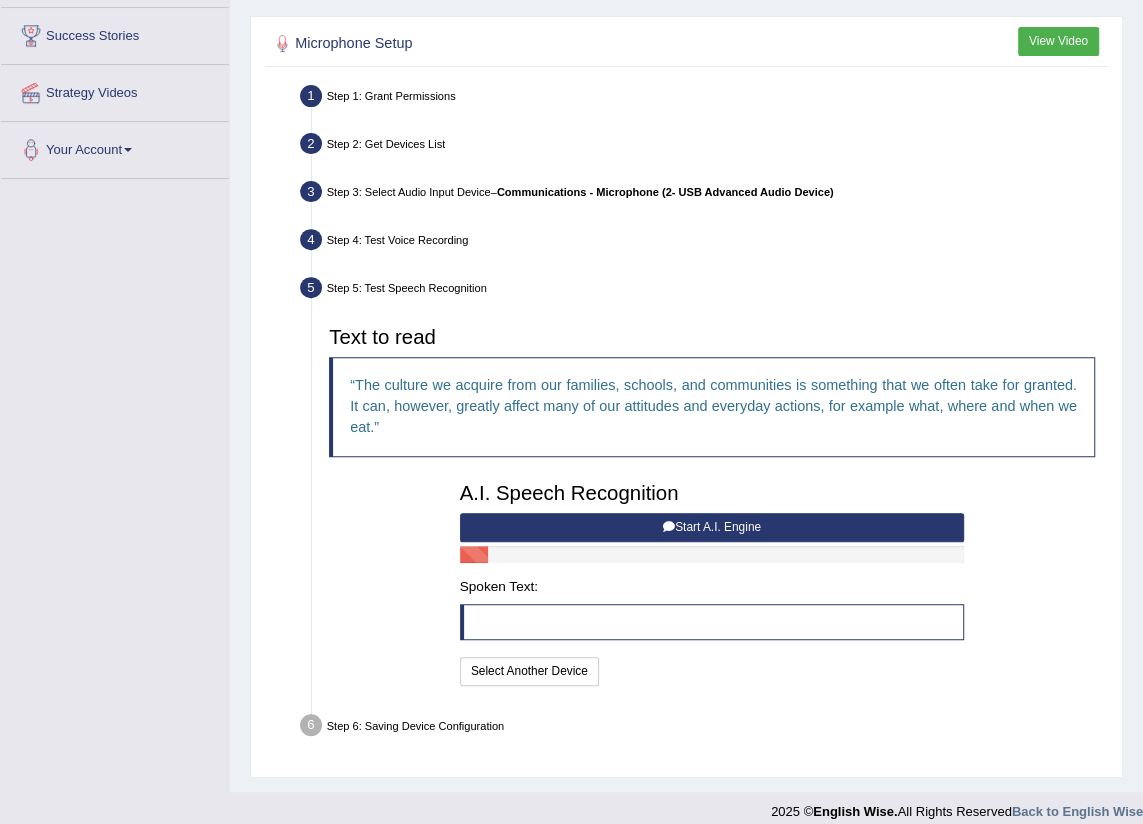 click at bounding box center (712, 622) 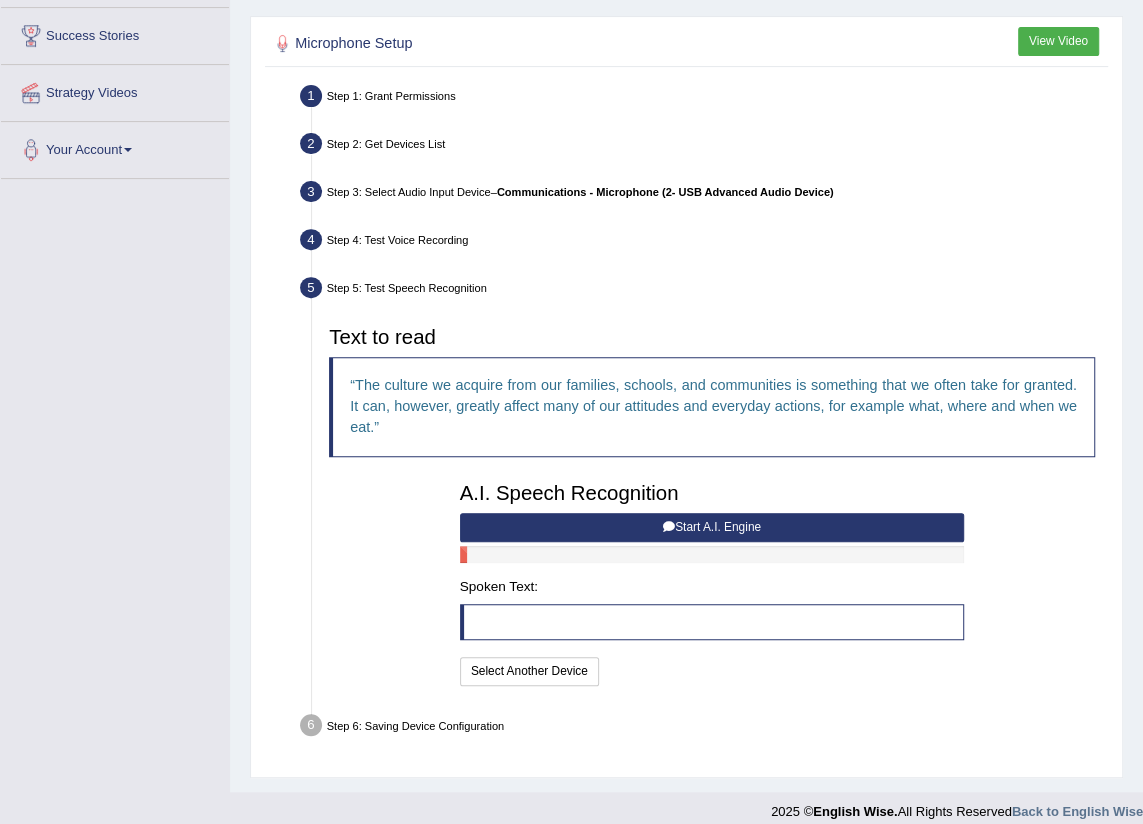 click on "Start A.I. Engine" at bounding box center [712, 527] 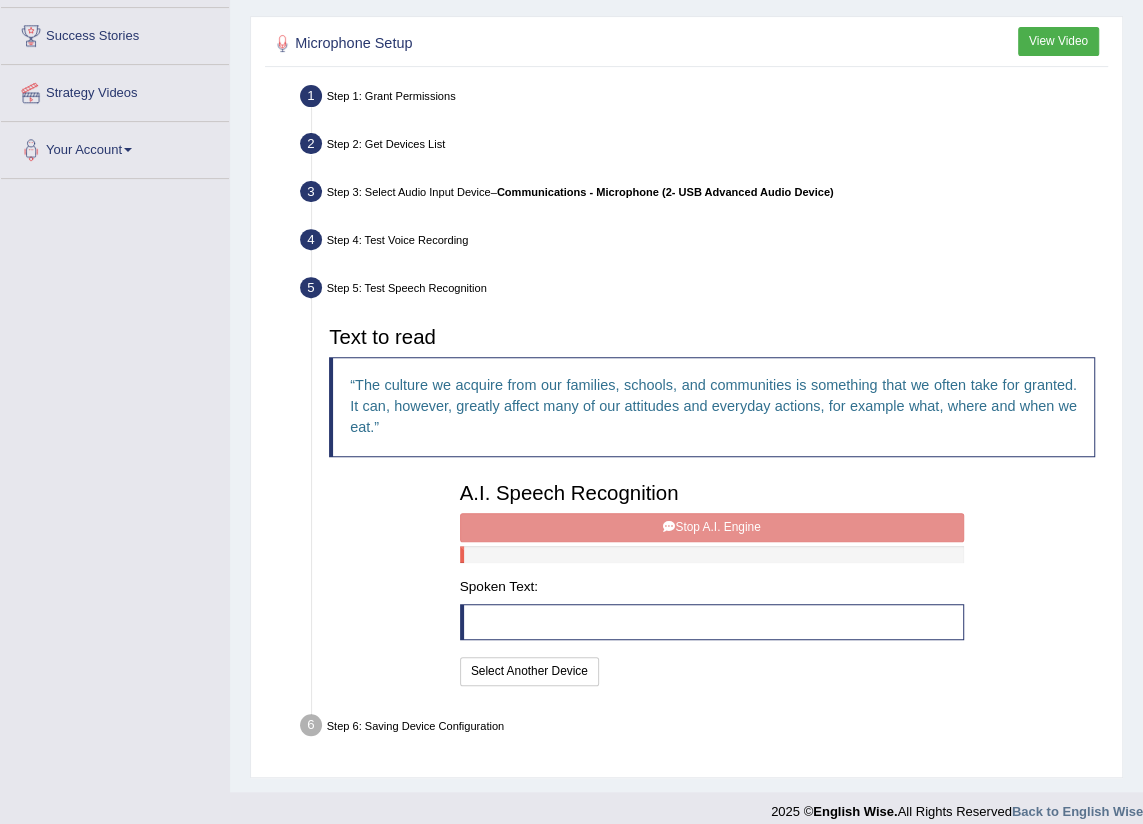 click on "A.I. Speech Recognition    Start A.I. Engine    Stop A.I. Engine     Note:  Please listen to the recording till the end by pressing  , to proceed.     Spoken Text:     I will practice without this feature   Select Another Device   Speech is ok. Go to Last step" at bounding box center (712, 582) 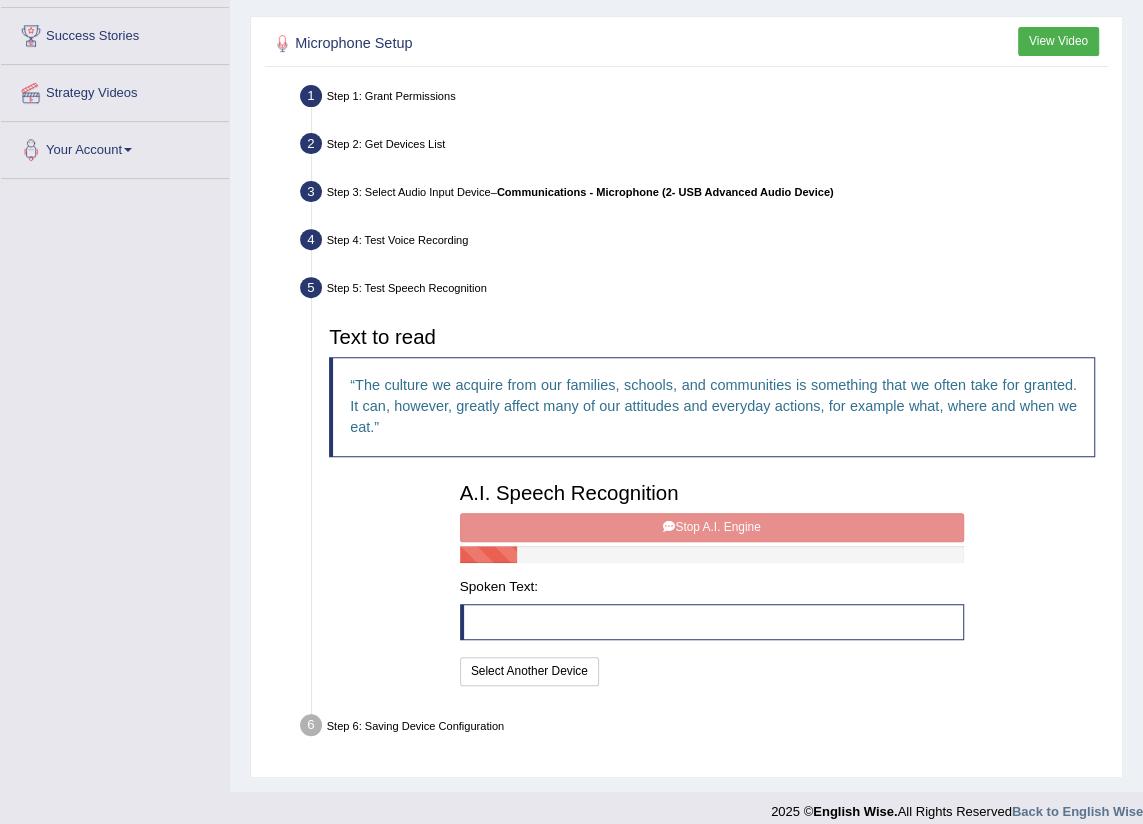 click on "A.I. Speech Recognition    Start A.I. Engine    Stop A.I. Engine     Note:  Please listen to the recording till the end by pressing  , to proceed.     Spoken Text:     I will practice without this feature   Select Another Device   Speech is ok. Go to Last step" at bounding box center (712, 582) 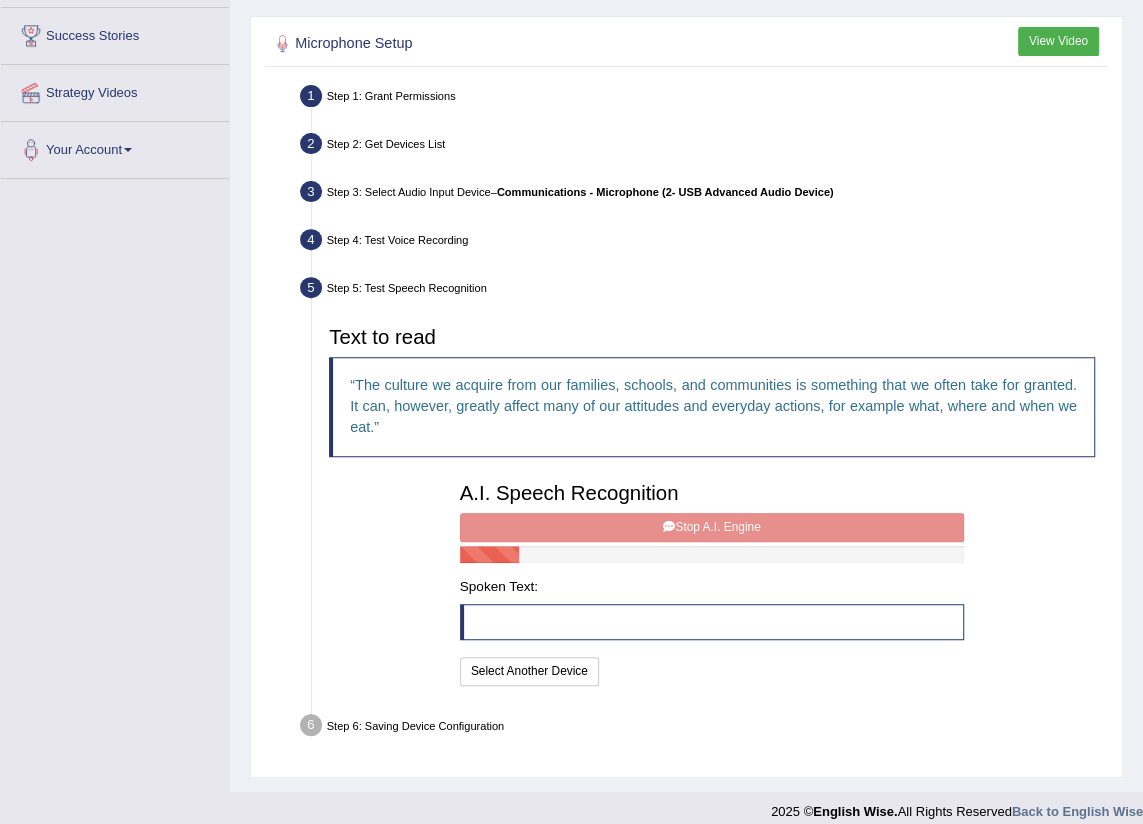 click on "A.I. Speech Recognition    Start A.I. Engine    Stop A.I. Engine     Note:  Please listen to the recording till the end by pressing  , to proceed.     Spoken Text:     I will practice without this feature   Select Another Device   Speech is ok. Go to Last step" at bounding box center (712, 582) 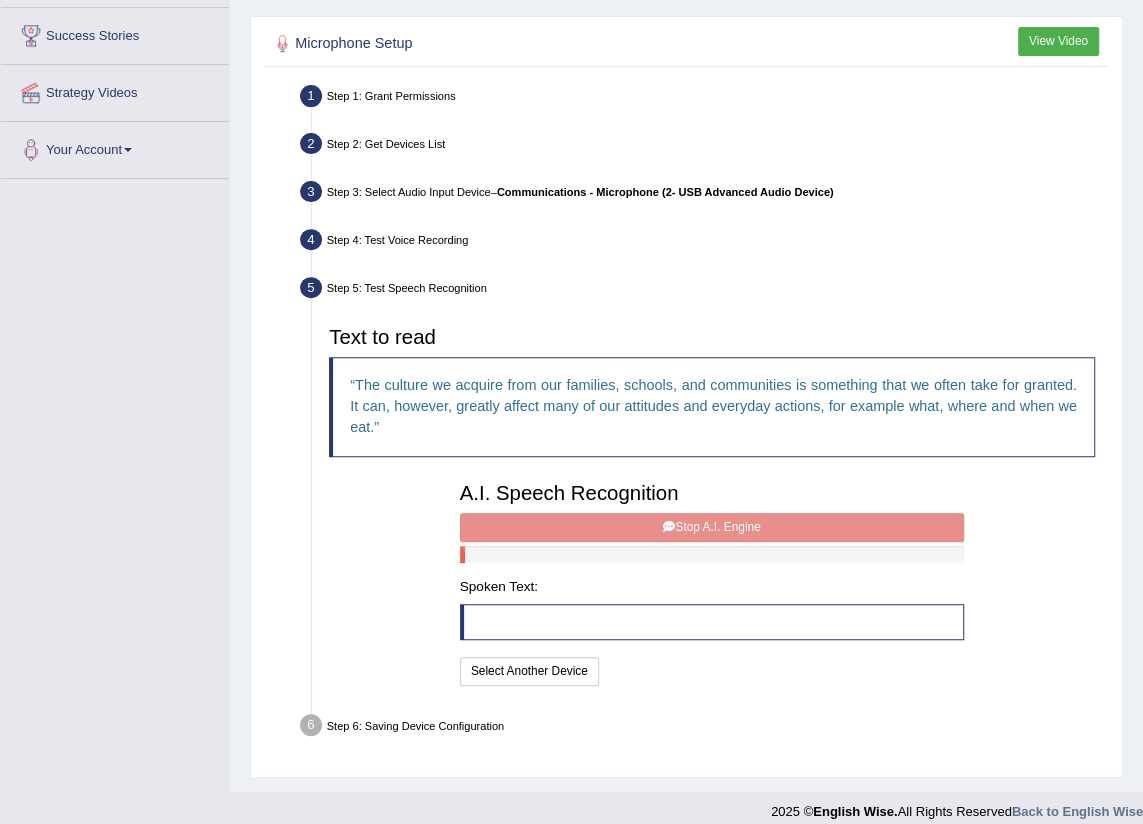 click at bounding box center [712, 622] 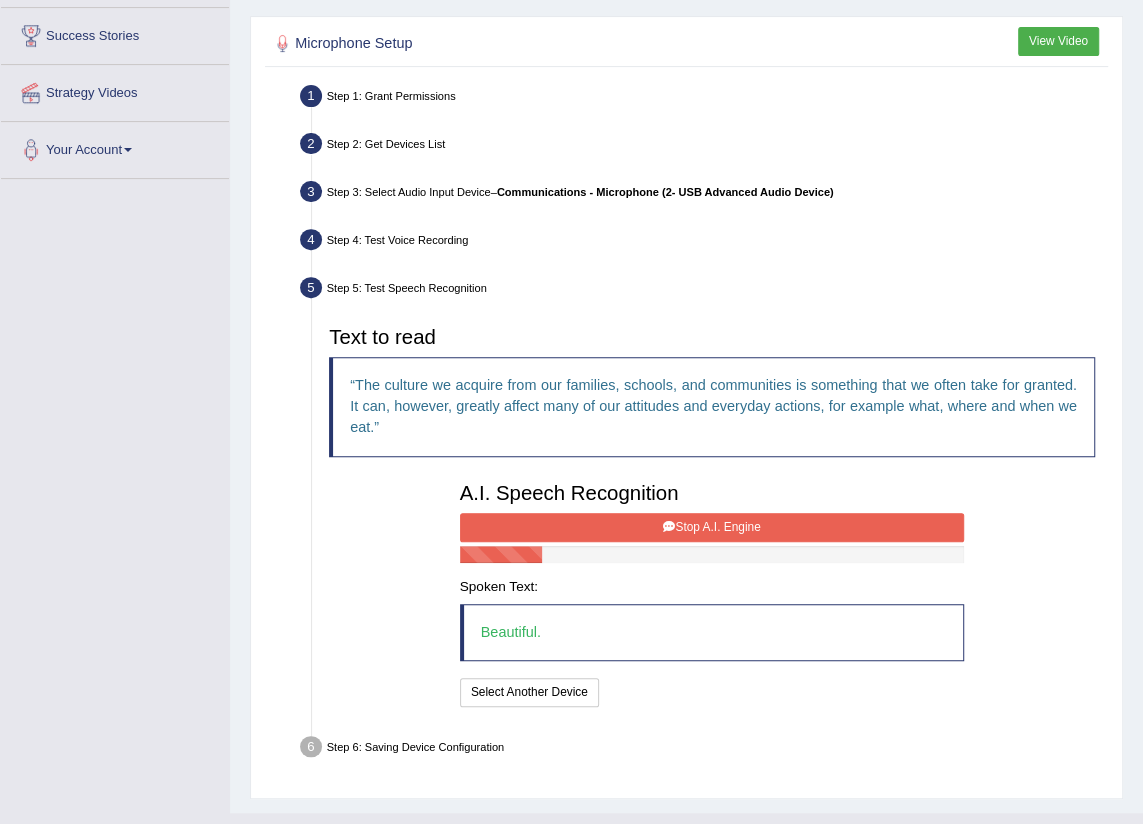 click on "Stop A.I. Engine" at bounding box center (712, 527) 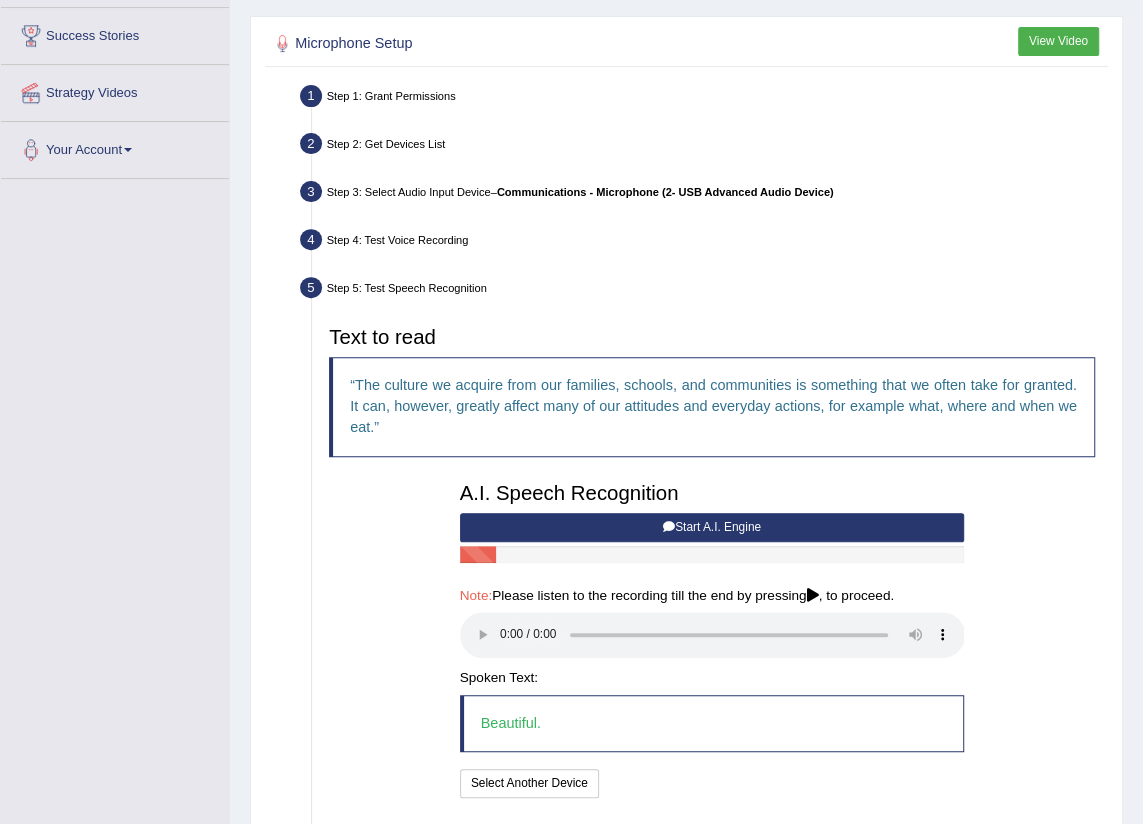 drag, startPoint x: 562, startPoint y: 516, endPoint x: 539, endPoint y: 550, distance: 41.04875 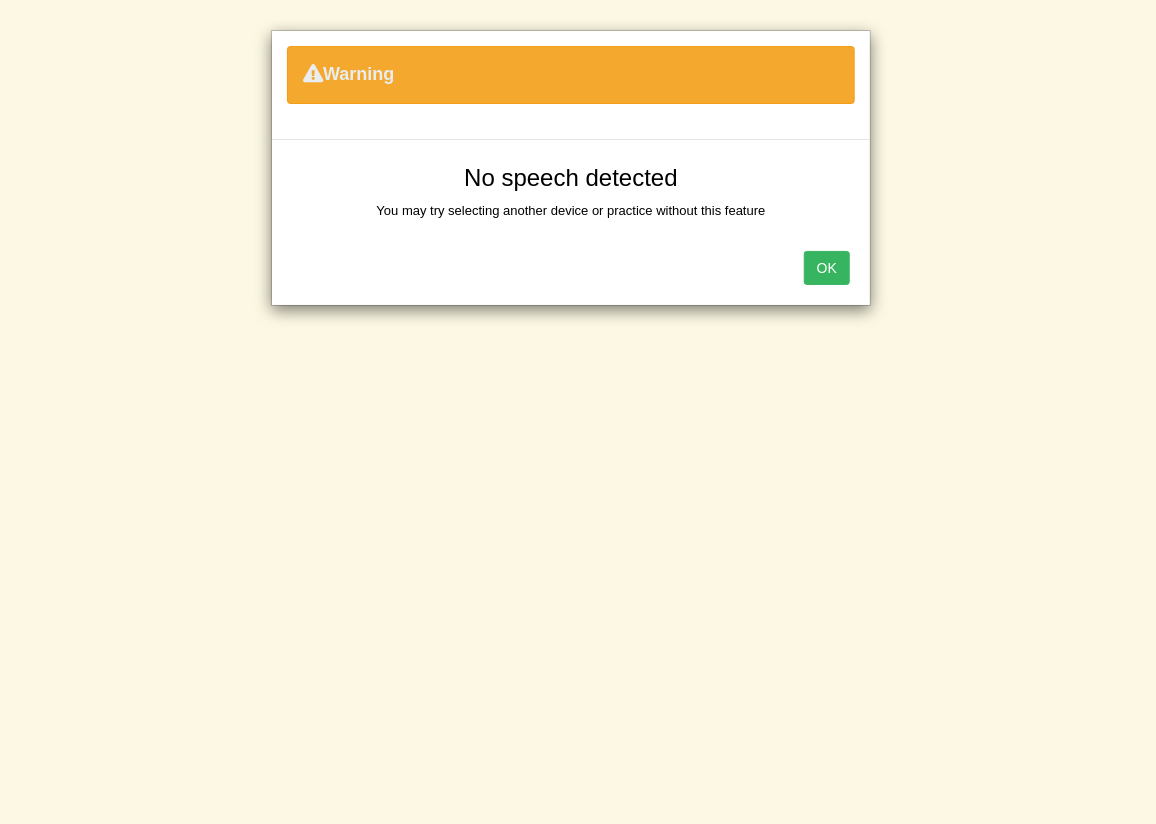 click on "Warning No speech detected You may try selecting another device or practice without this feature OK" at bounding box center [578, 412] 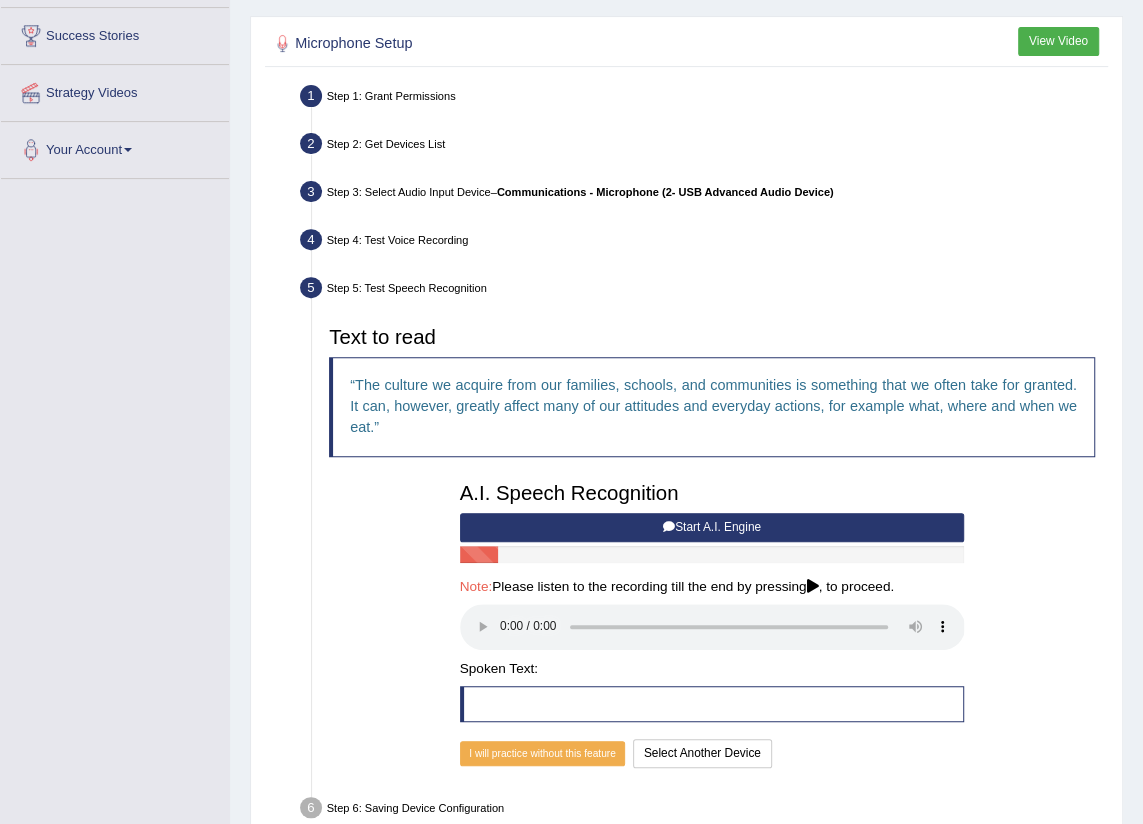 scroll, scrollTop: 417, scrollLeft: 0, axis: vertical 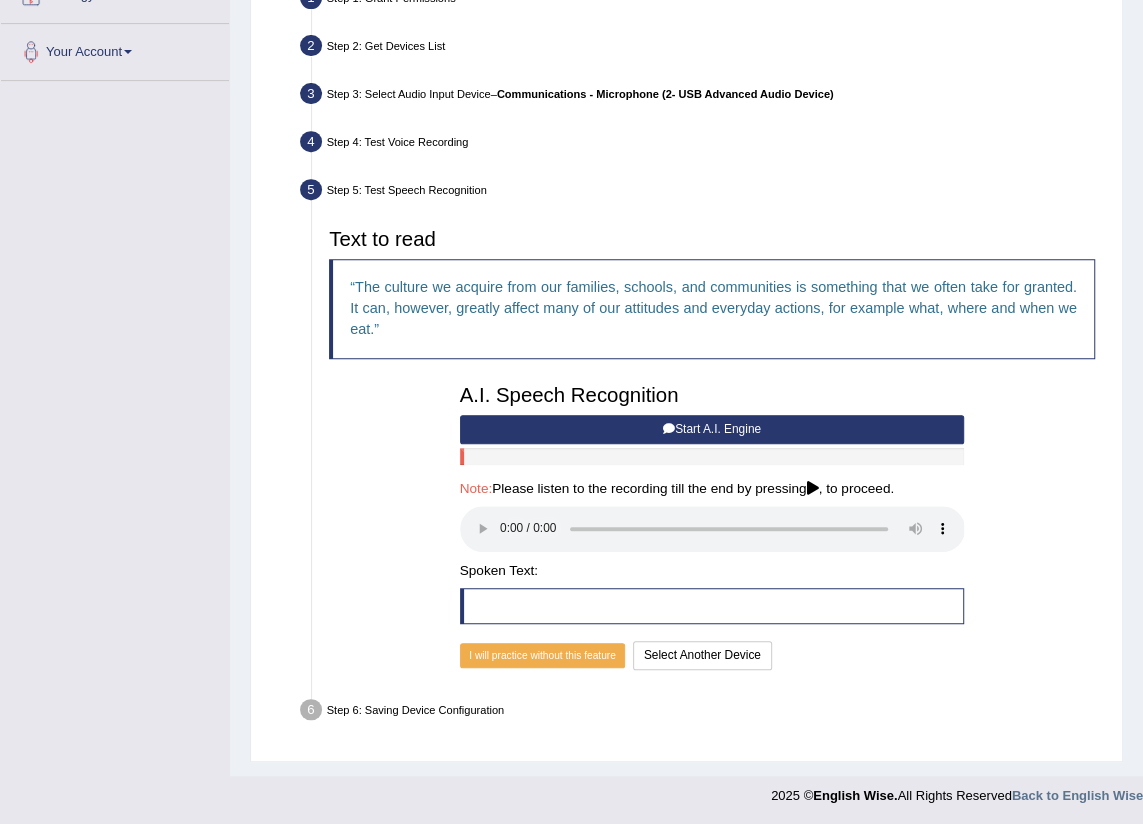 click on "Start A.I. Engine" at bounding box center [712, 429] 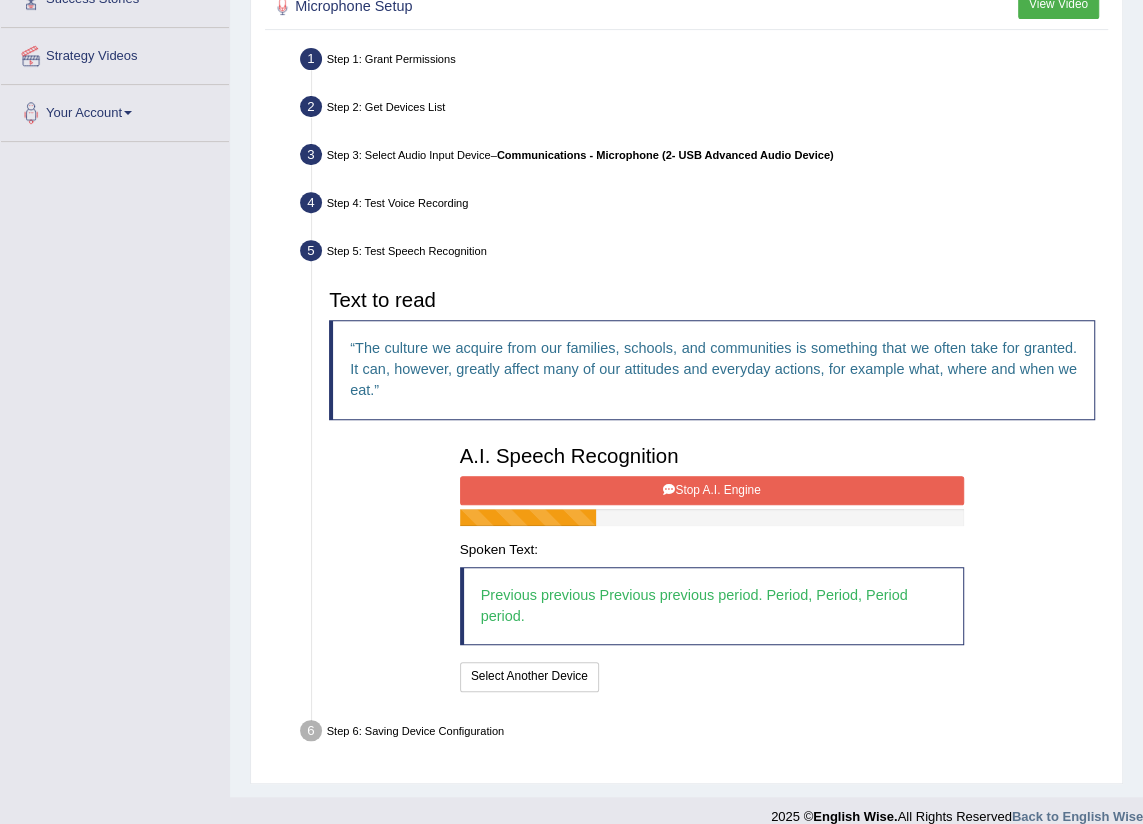 scroll, scrollTop: 377, scrollLeft: 0, axis: vertical 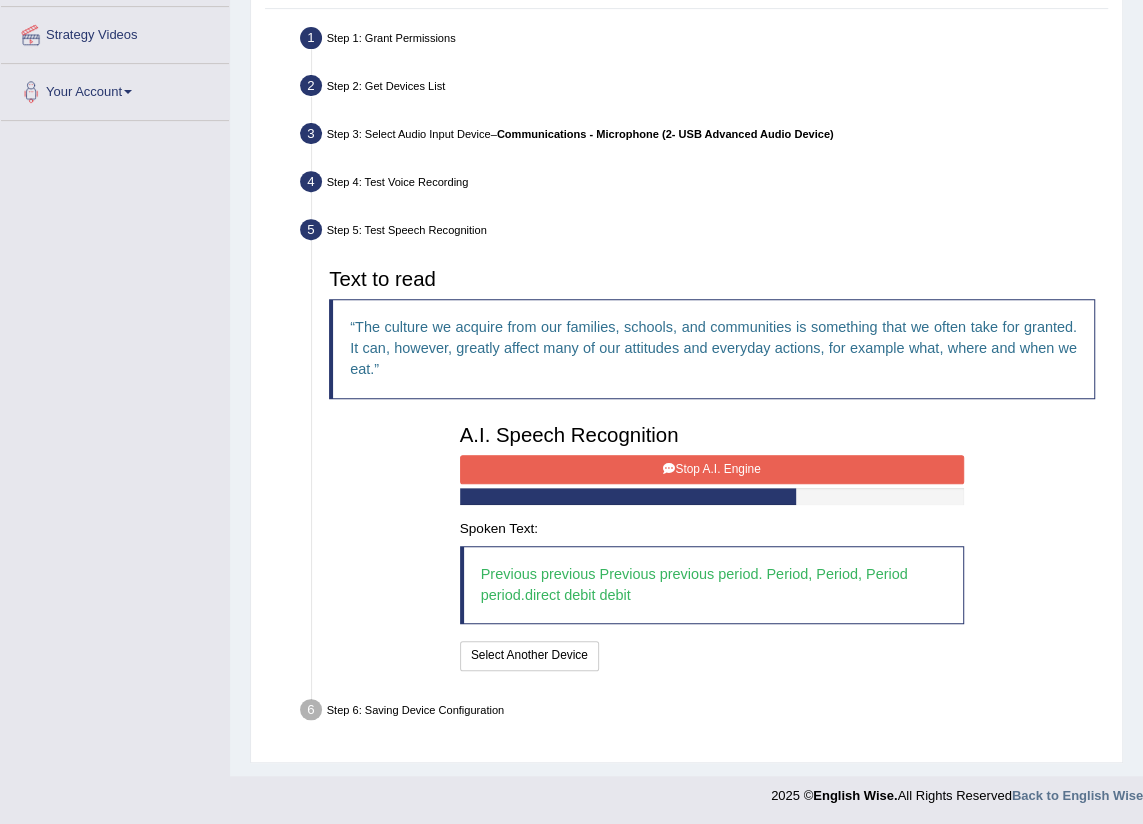 click on "Stop A.I. Engine" at bounding box center (712, 469) 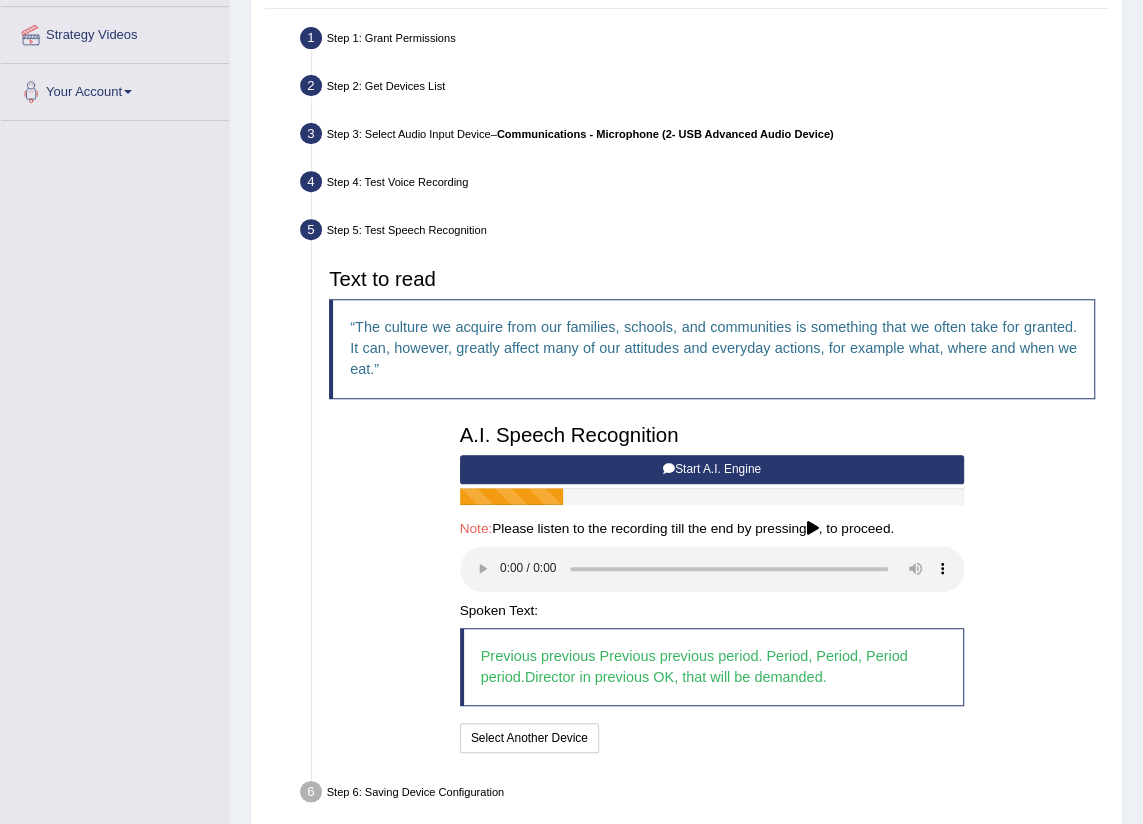 scroll, scrollTop: 460, scrollLeft: 0, axis: vertical 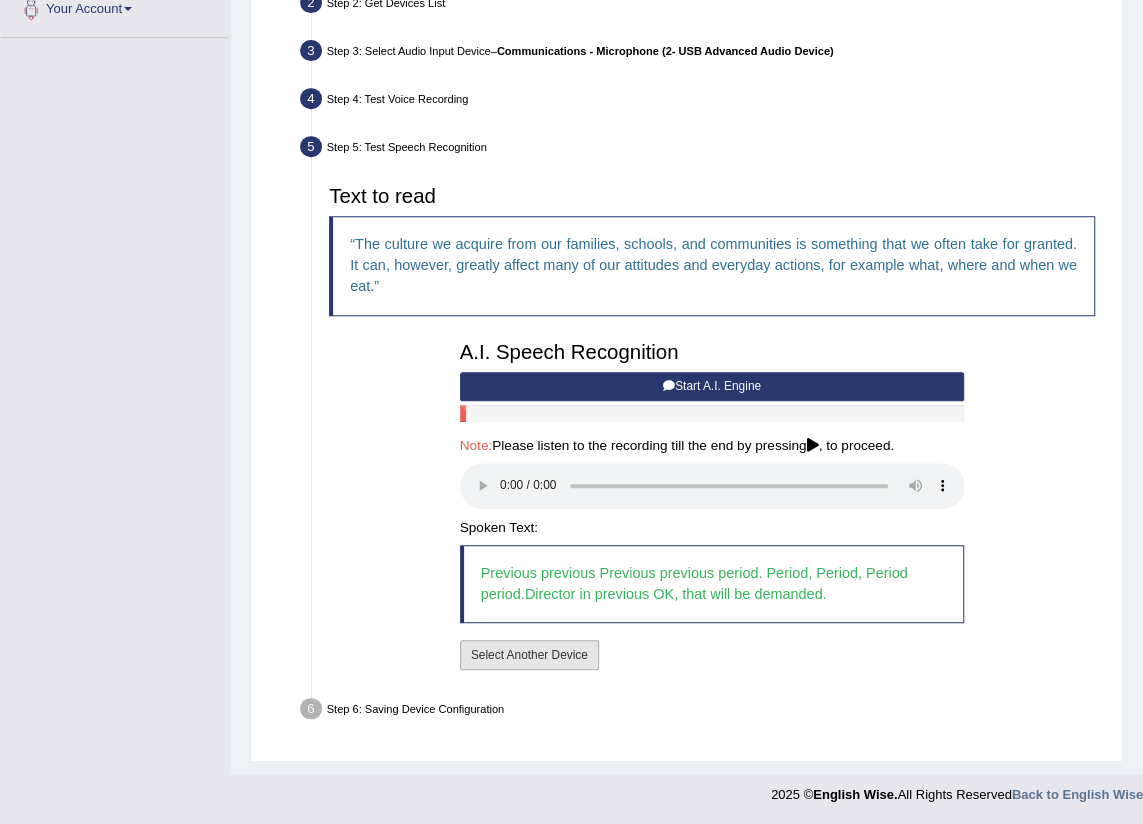 click on "Select Another Device" at bounding box center (529, 654) 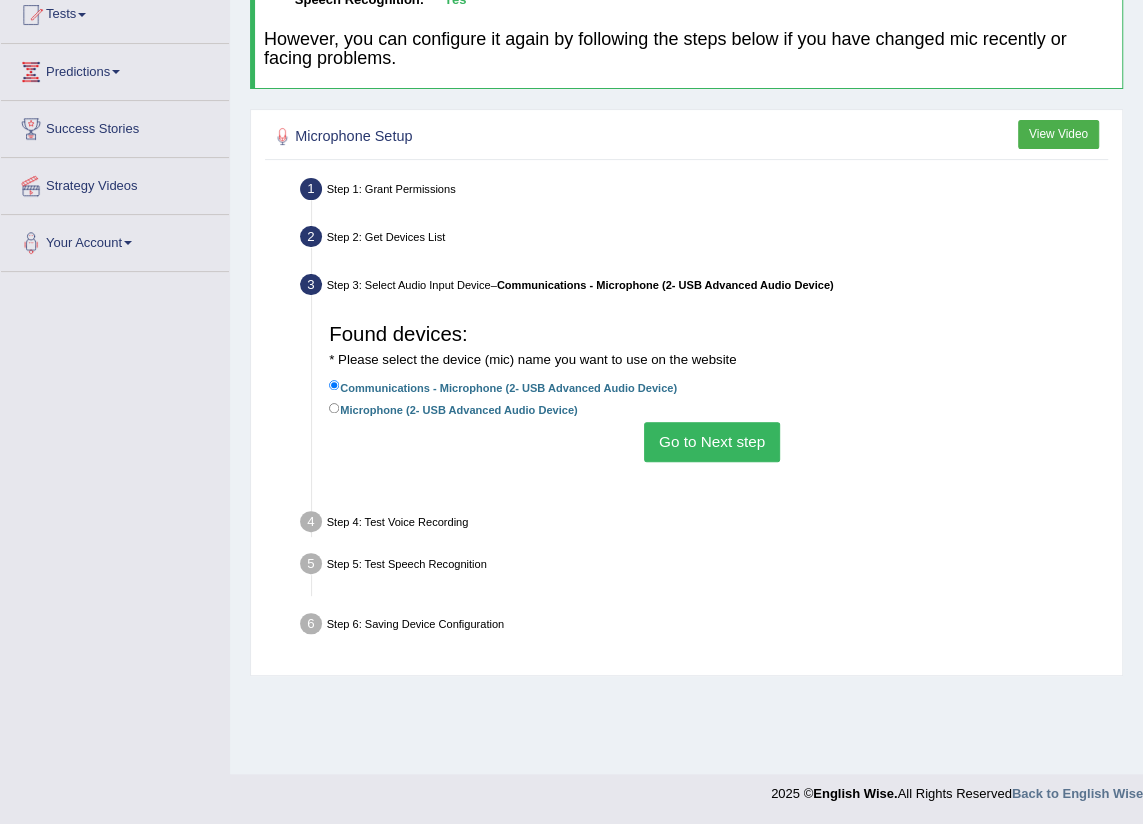 scroll, scrollTop: 226, scrollLeft: 0, axis: vertical 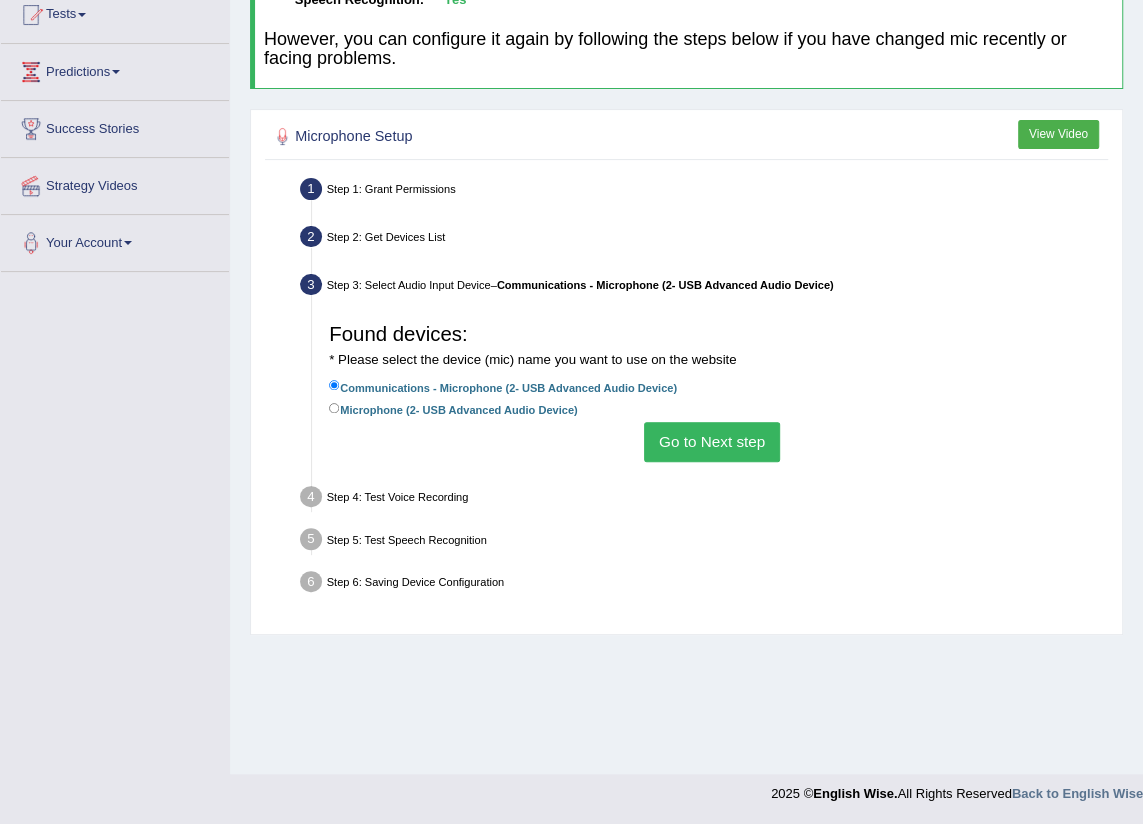 click on "Go to Next step" at bounding box center (711, 441) 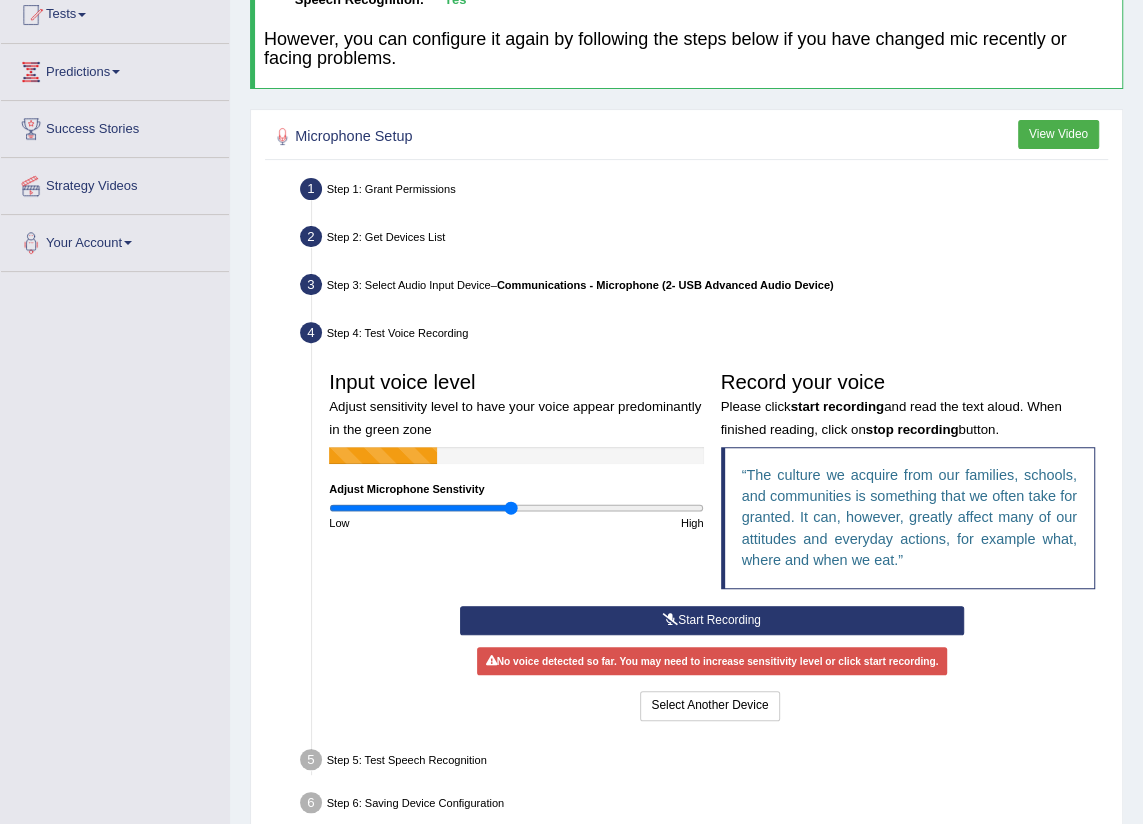 click on "Start Recording" at bounding box center (712, 620) 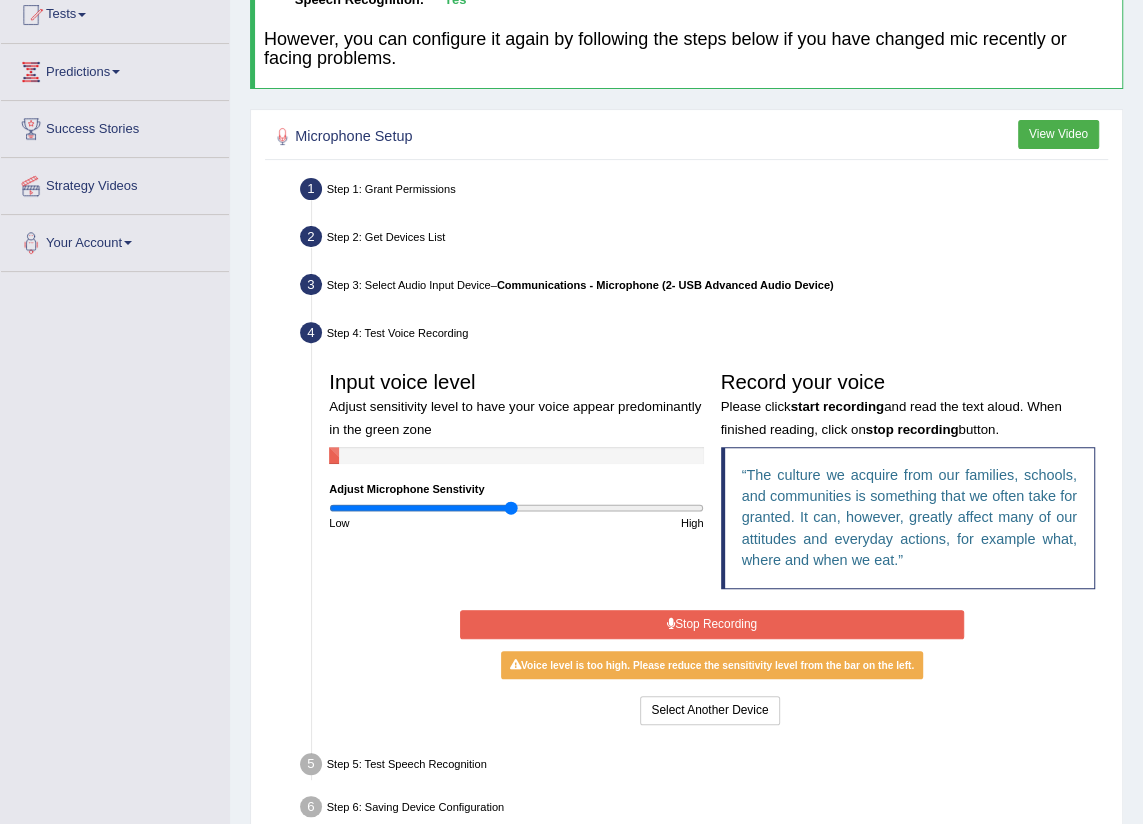 click on "Stop Recording" at bounding box center [712, 624] 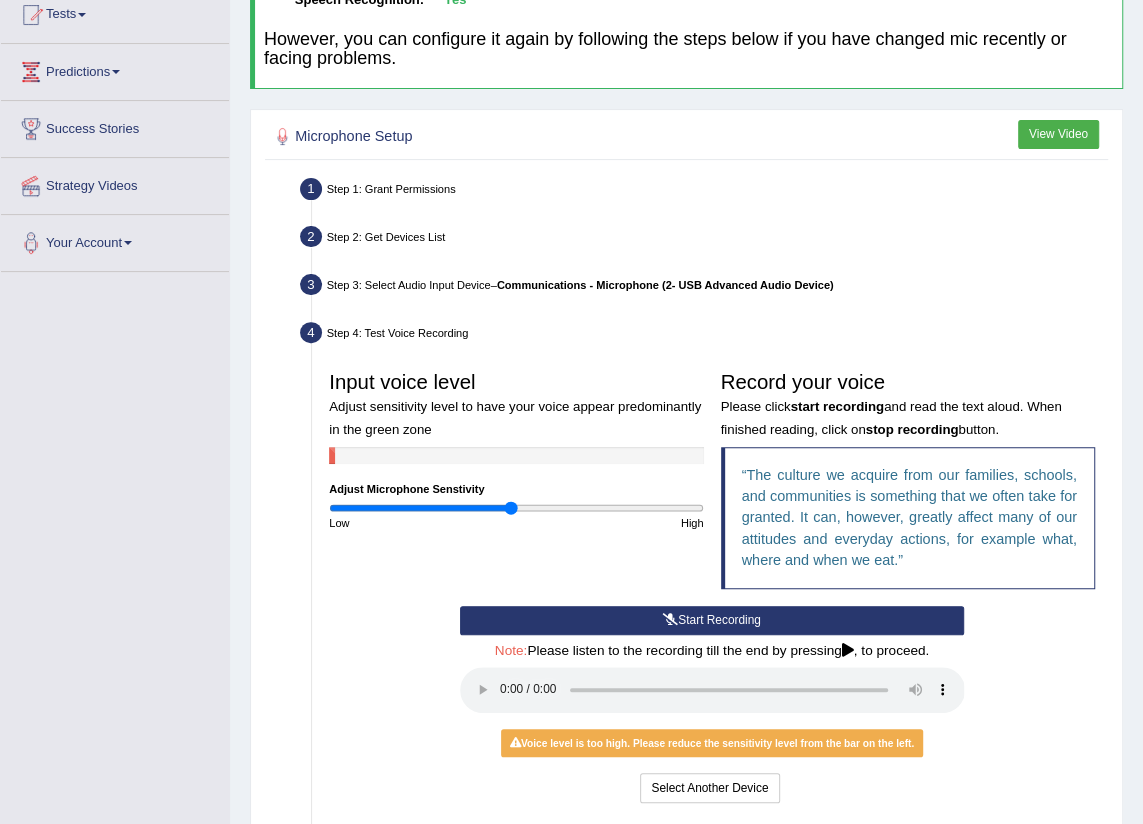 scroll, scrollTop: 401, scrollLeft: 0, axis: vertical 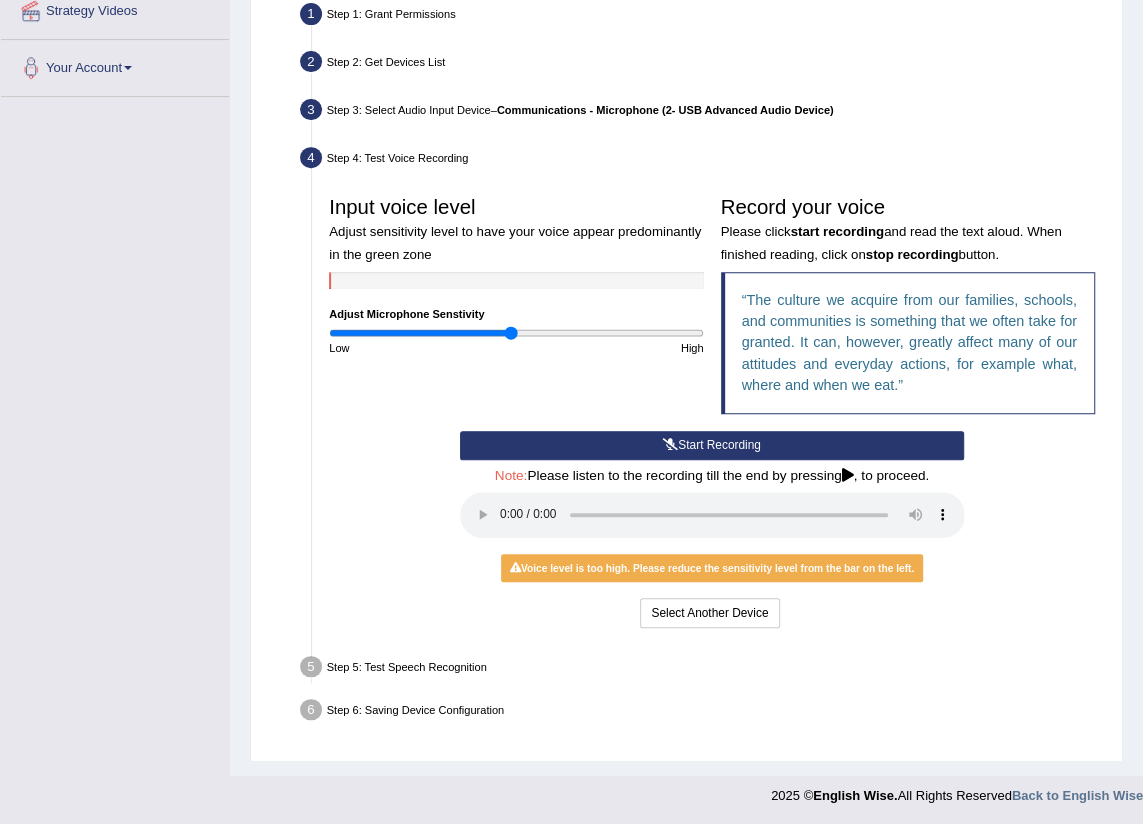 click on "Start Recording" at bounding box center (712, 445) 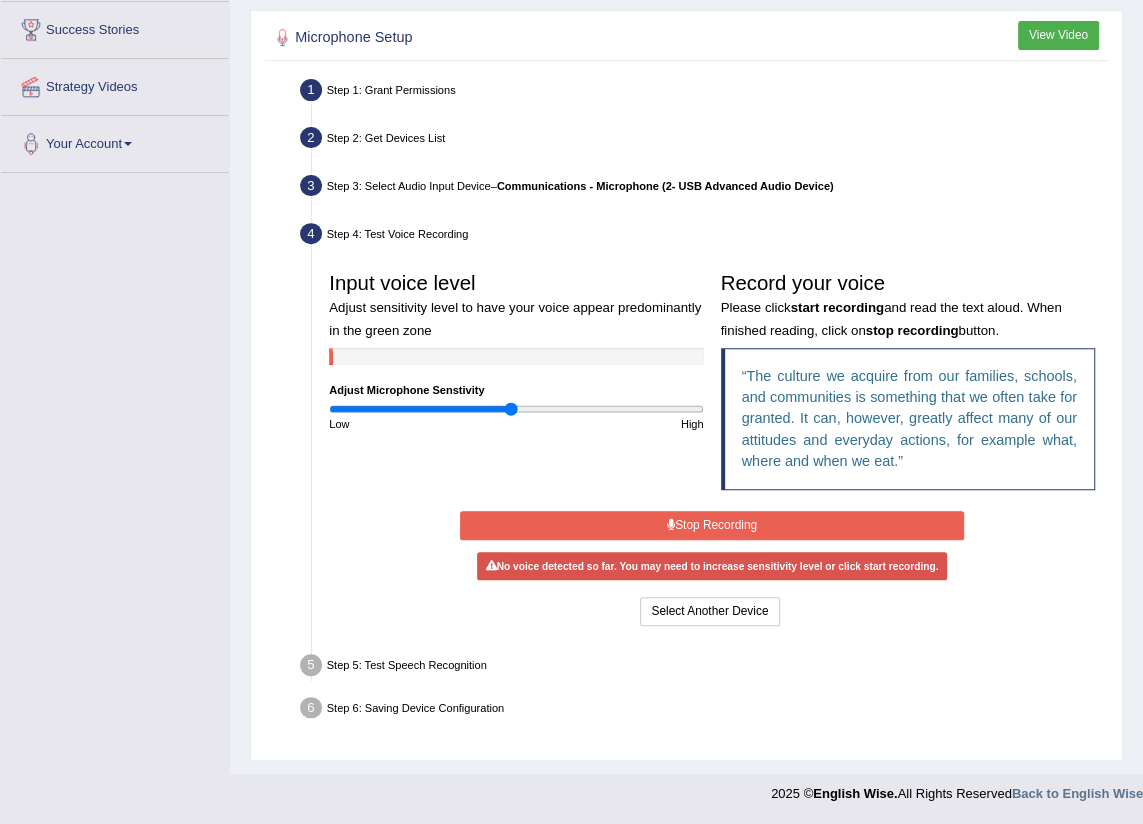 scroll, scrollTop: 323, scrollLeft: 0, axis: vertical 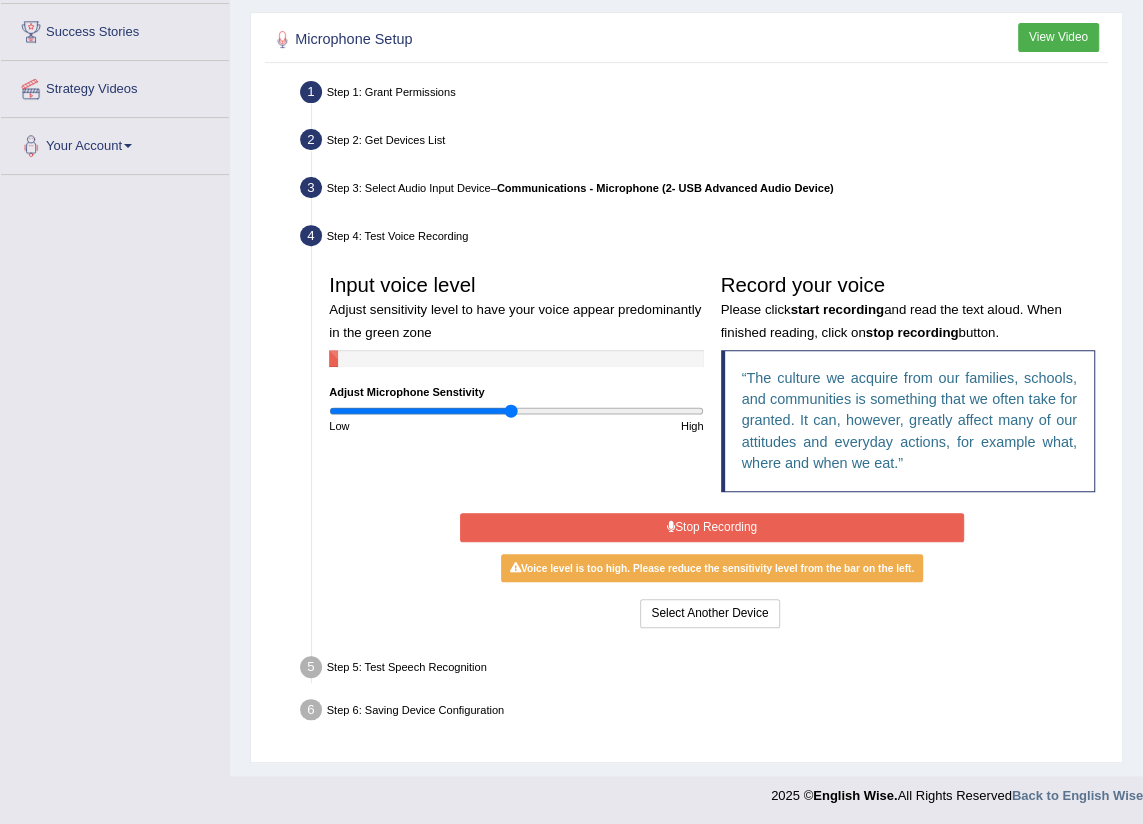 click on "Stop Recording" at bounding box center [712, 527] 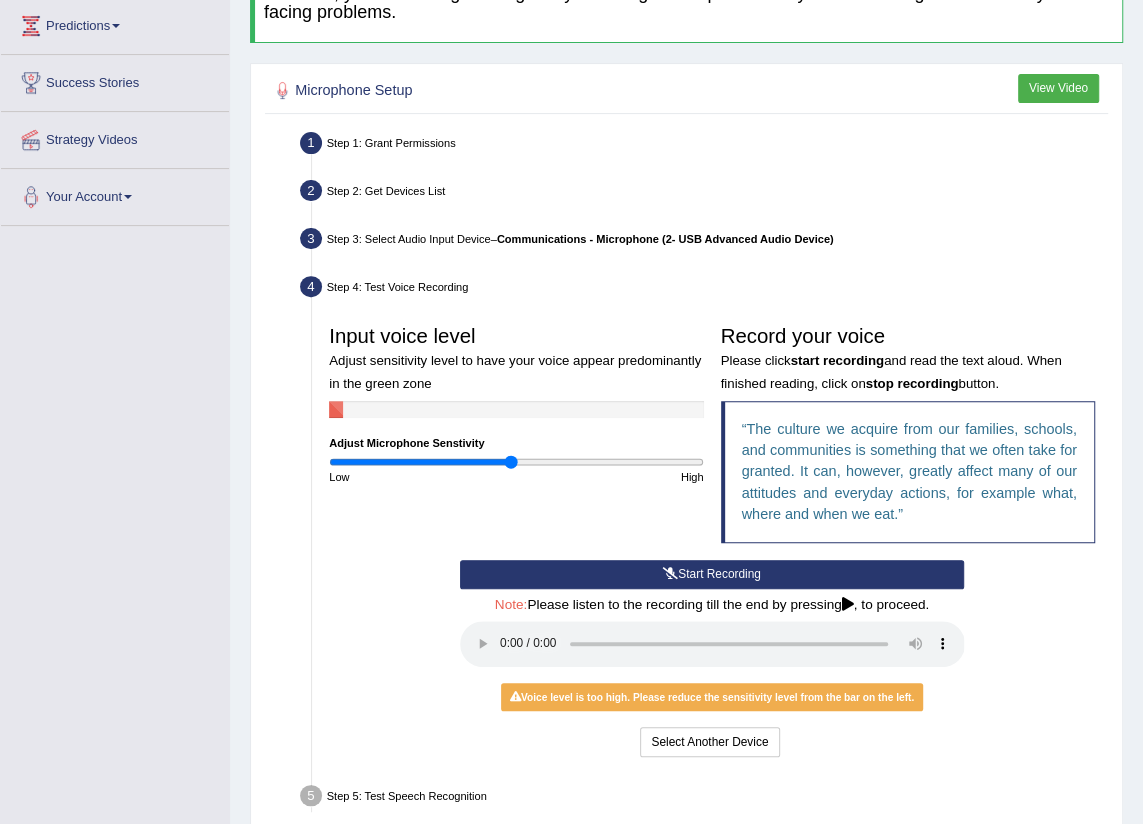 scroll, scrollTop: 401, scrollLeft: 0, axis: vertical 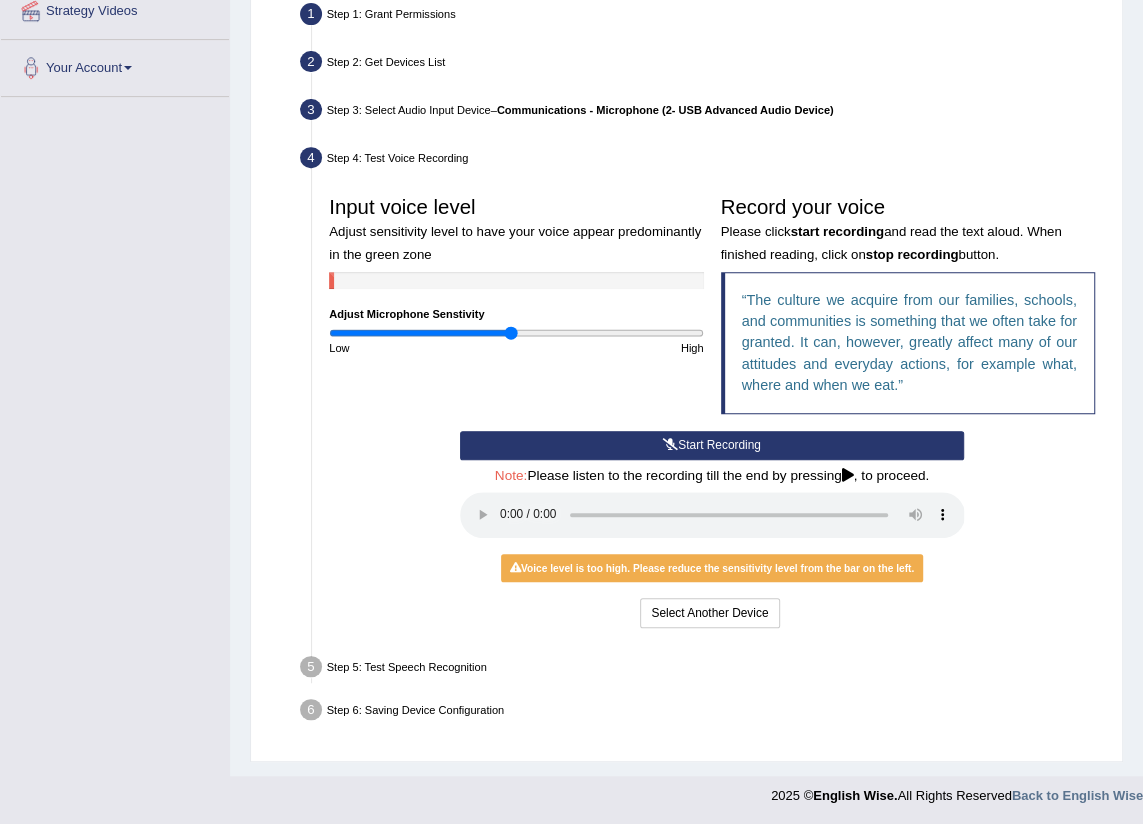 click on "Start Recording" at bounding box center [712, 445] 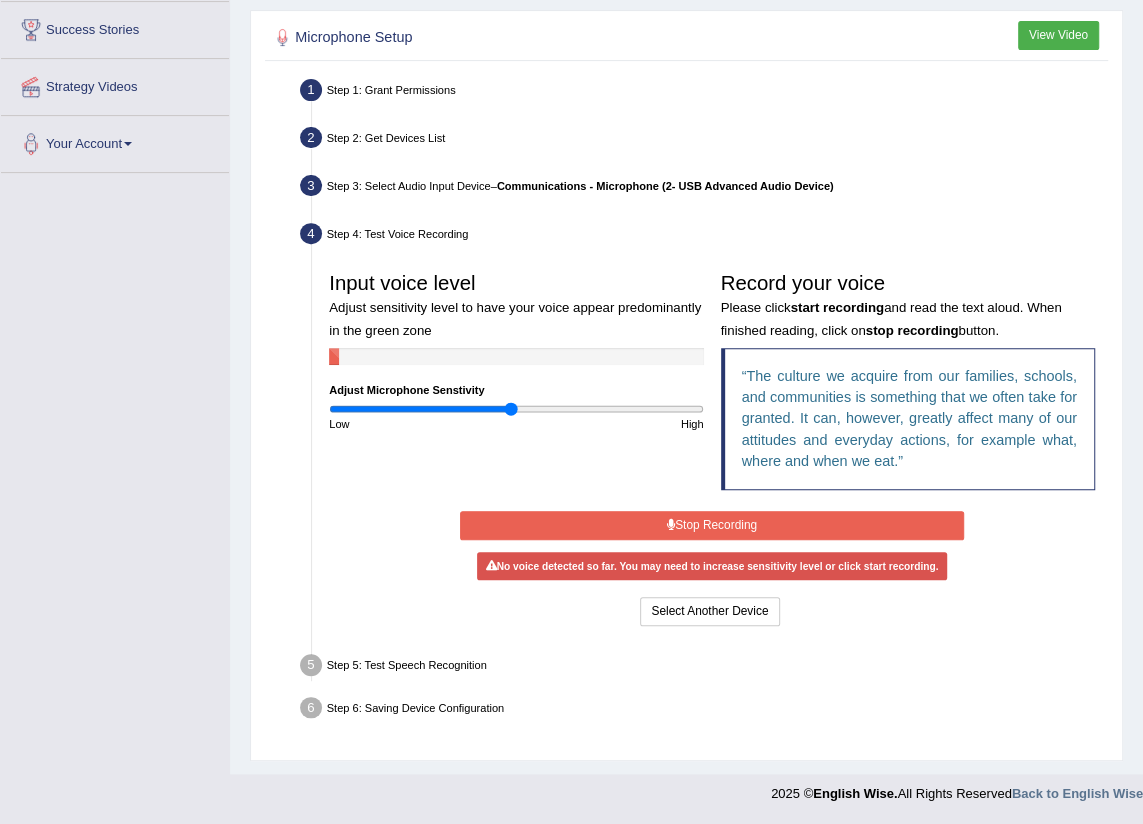scroll, scrollTop: 323, scrollLeft: 0, axis: vertical 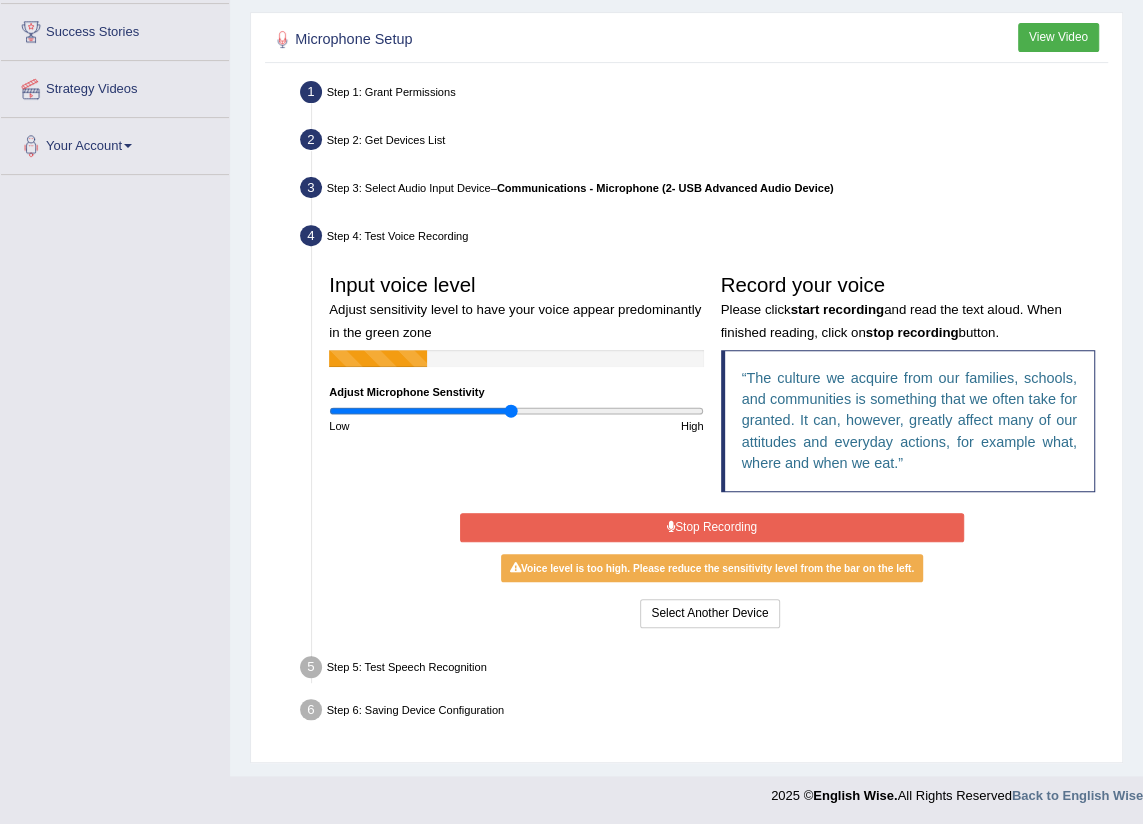 click on "Stop Recording" at bounding box center [712, 527] 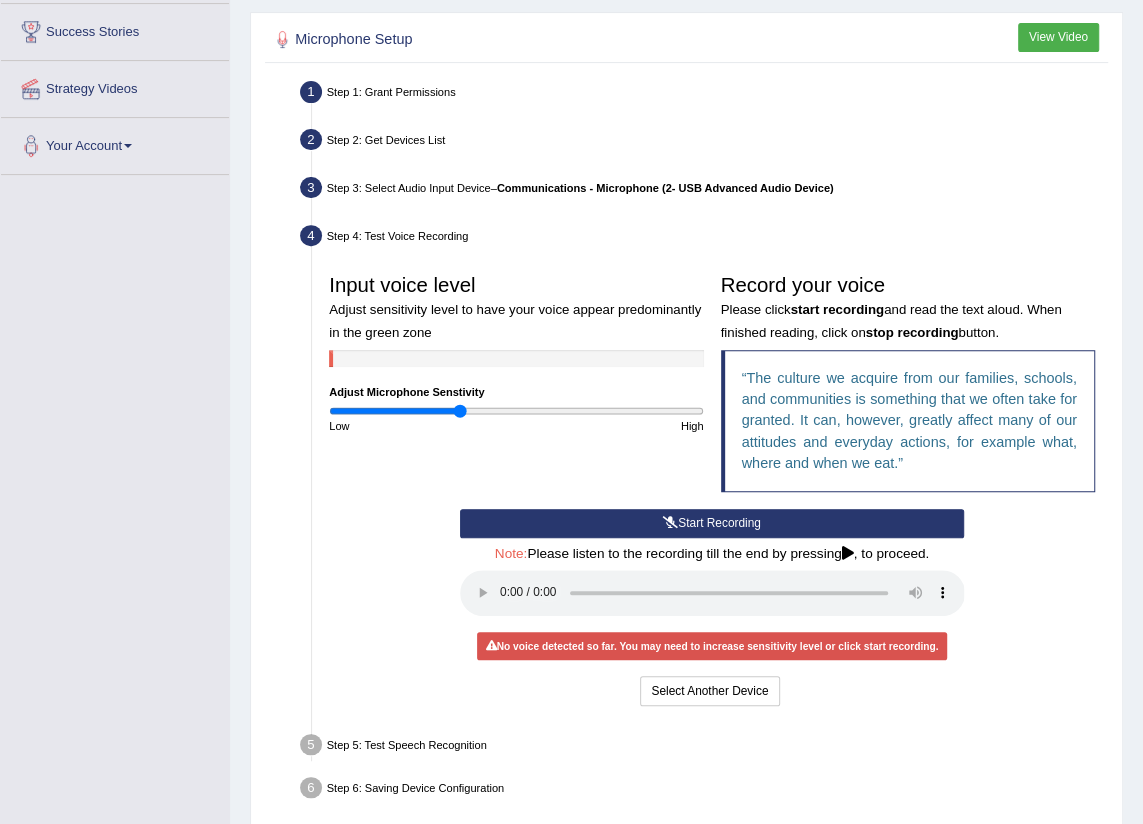 drag, startPoint x: 513, startPoint y: 405, endPoint x: 458, endPoint y: 410, distance: 55.226807 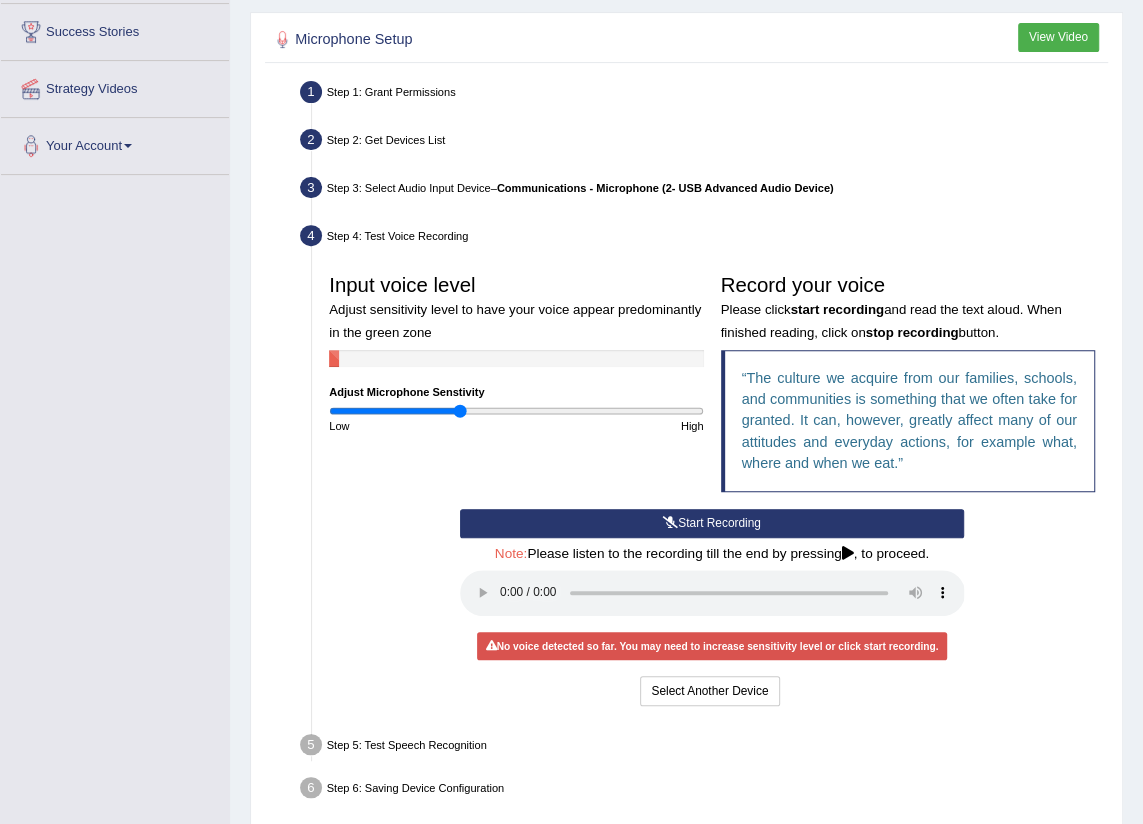 click on "Start Recording" at bounding box center (712, 523) 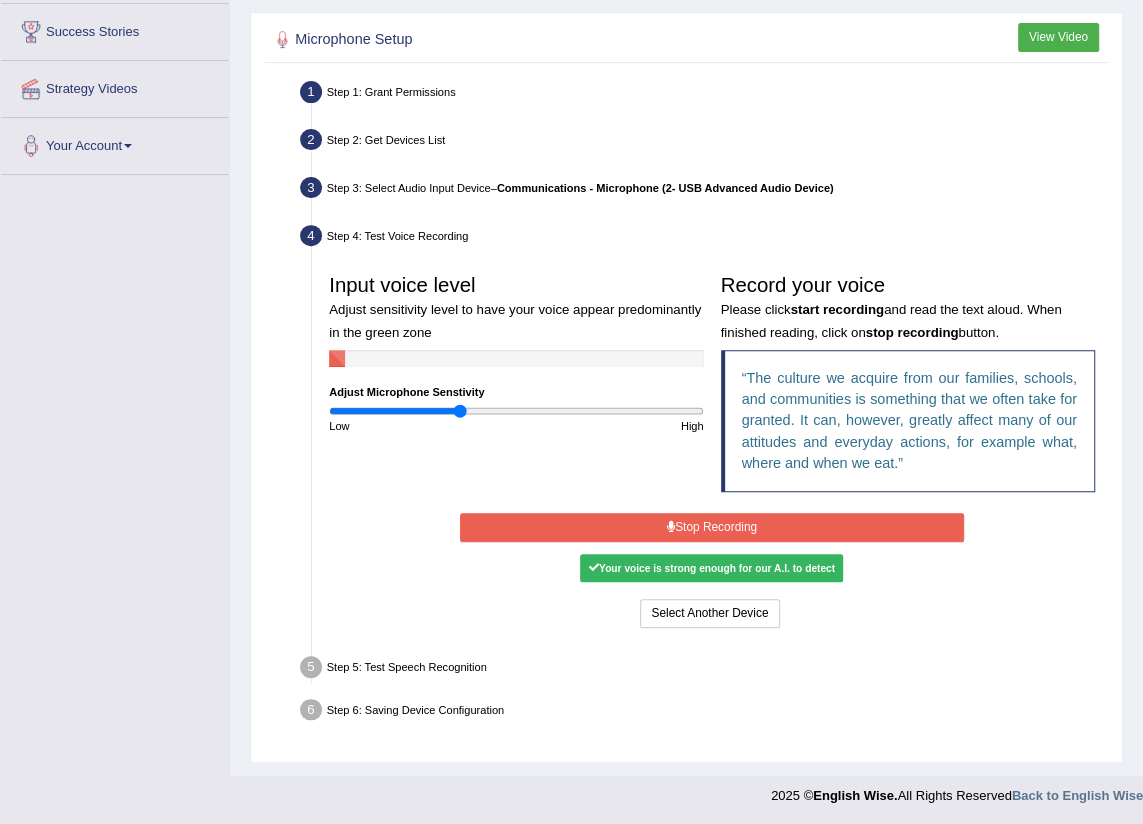click on "Your voice is strong enough for our A.I. to detect" at bounding box center [711, 568] 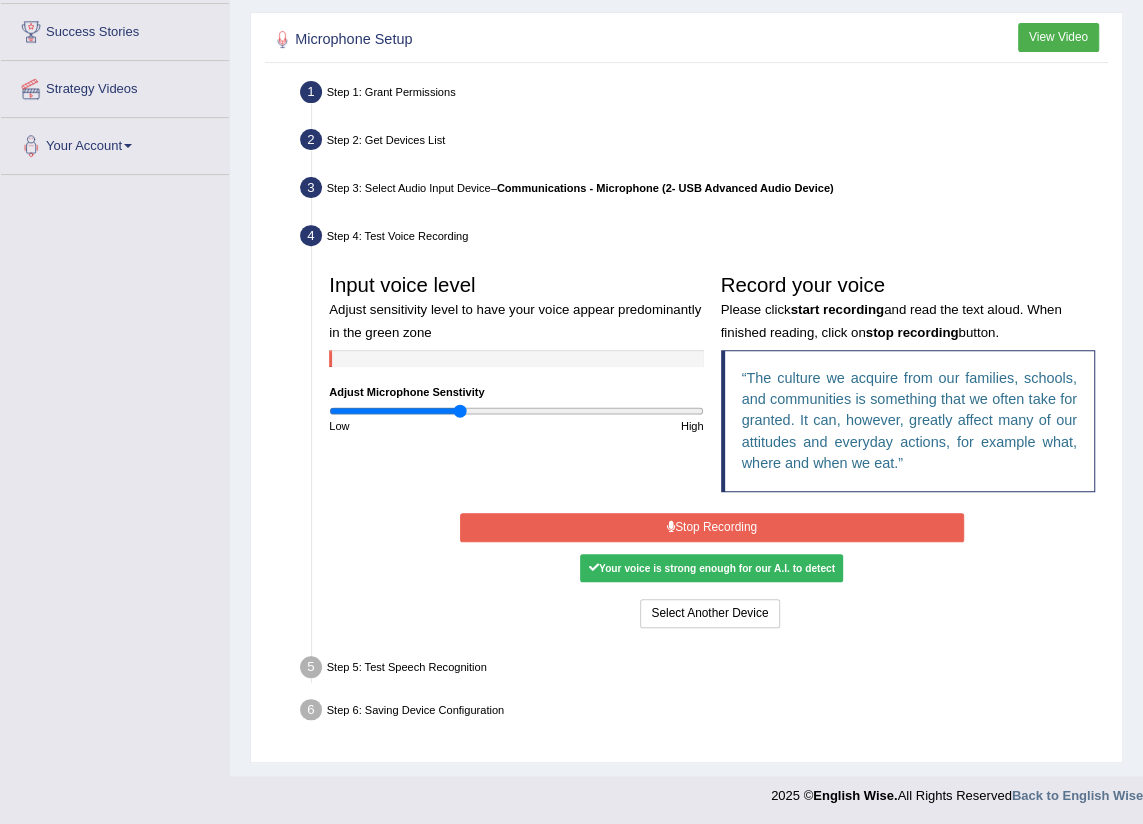 click on "Stop Recording" at bounding box center [712, 527] 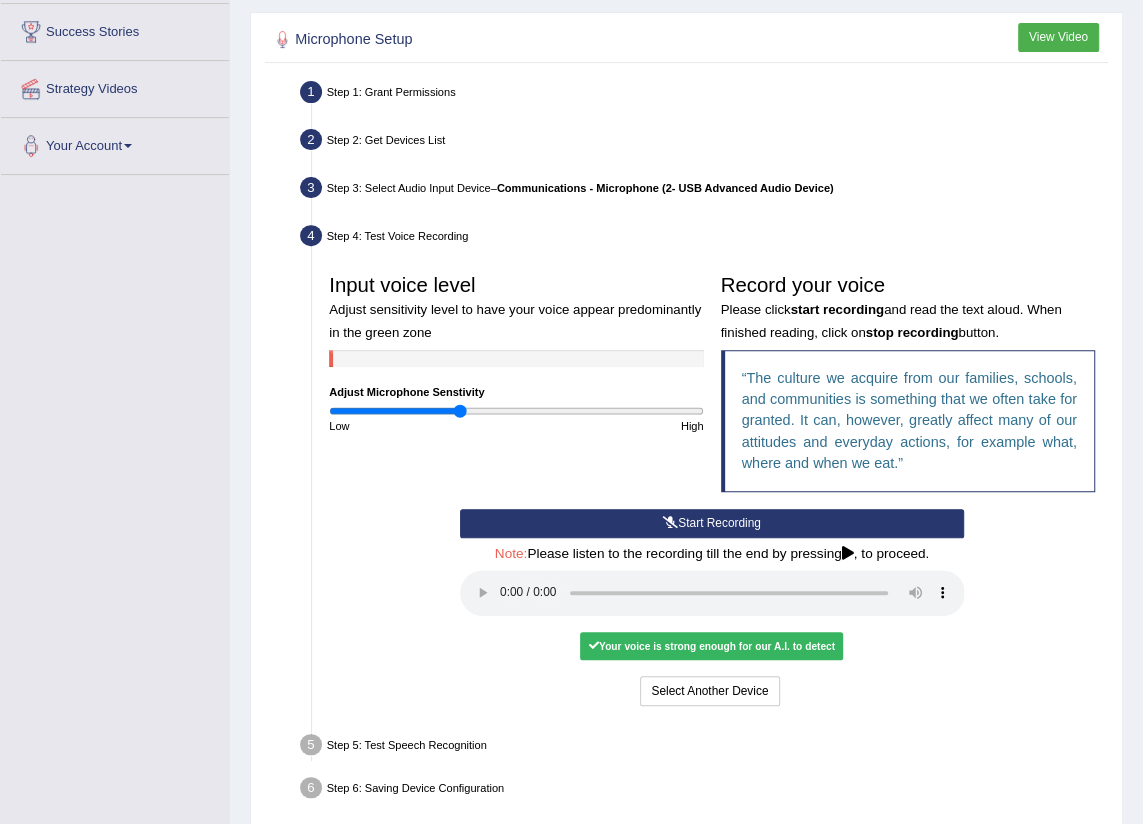 click on "Your voice is strong enough for our A.I. to detect" at bounding box center [711, 646] 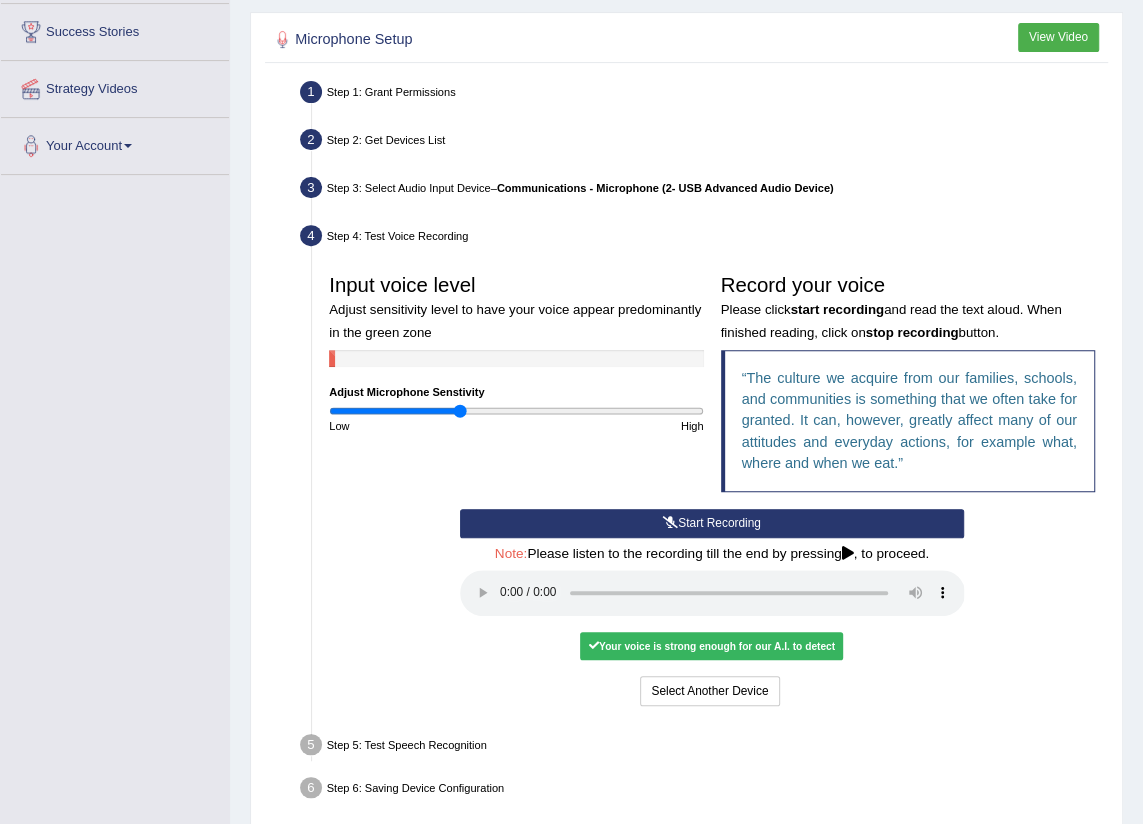 scroll, scrollTop: 401, scrollLeft: 0, axis: vertical 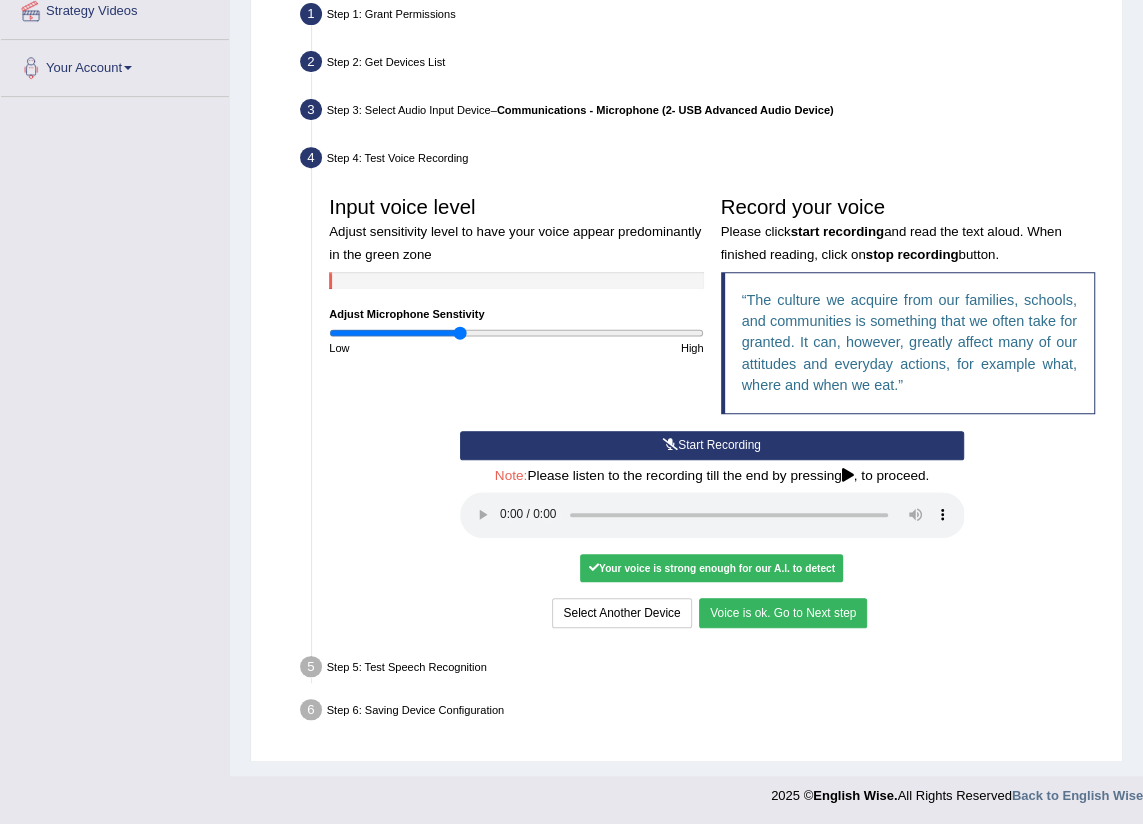 click on "Voice is ok. Go to Next step" at bounding box center (783, 612) 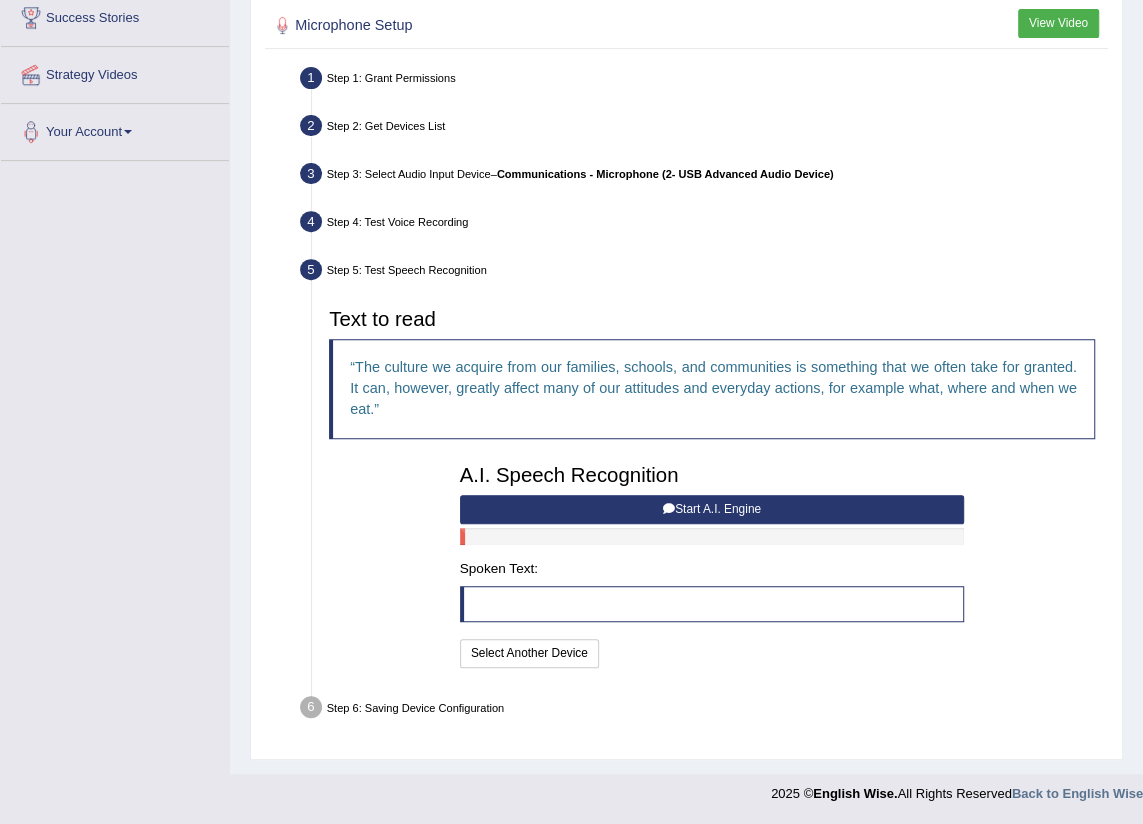scroll, scrollTop: 335, scrollLeft: 0, axis: vertical 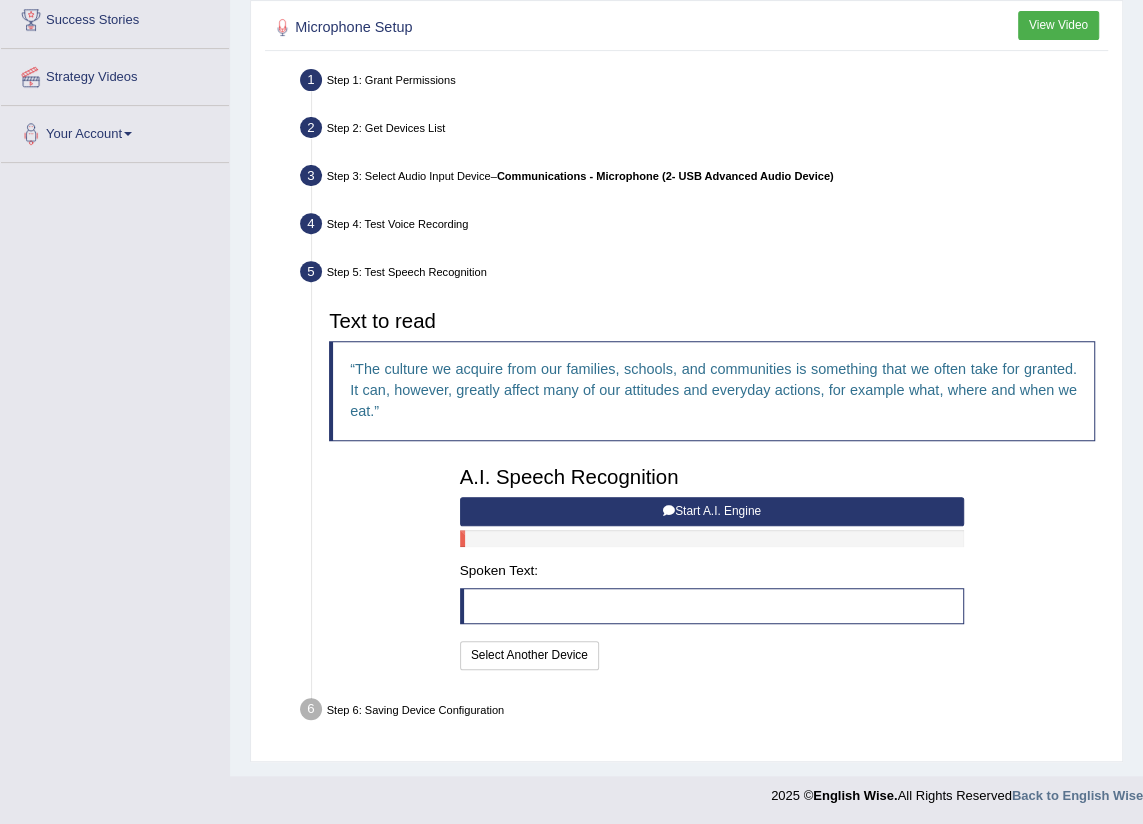 click on "Start A.I. Engine" at bounding box center [712, 511] 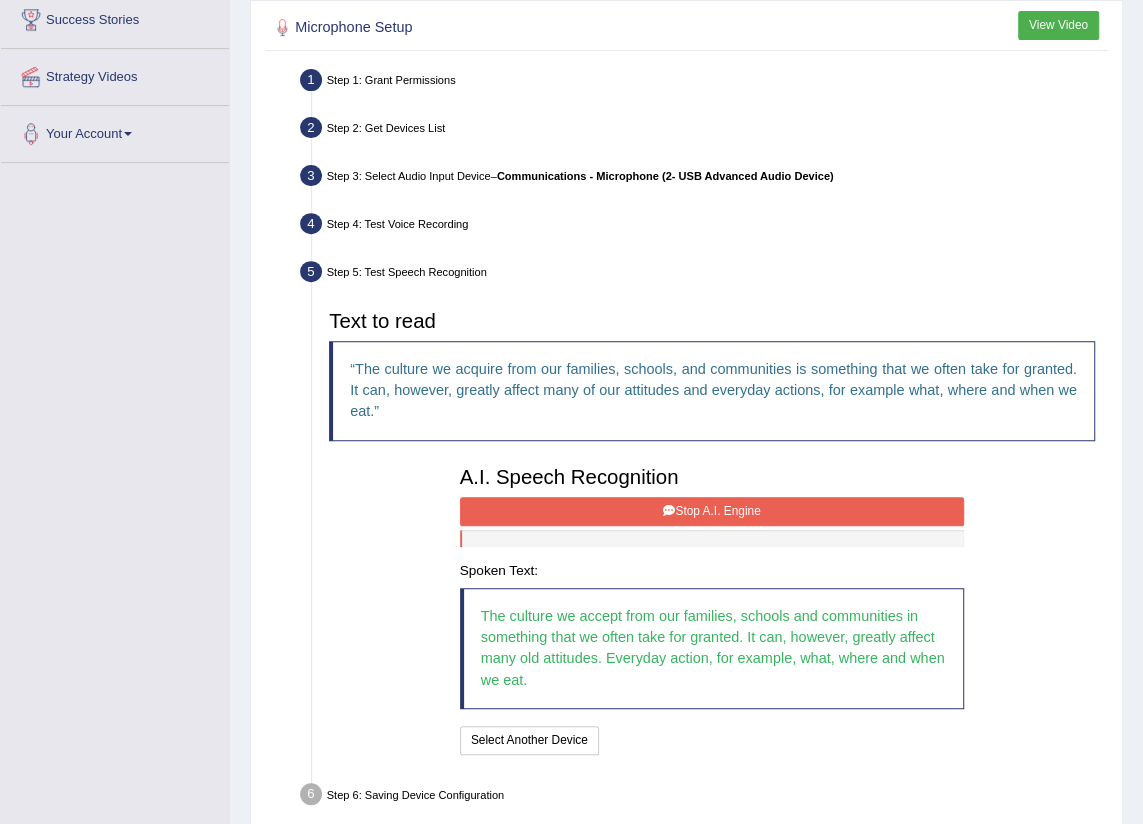 click at bounding box center (669, 511) 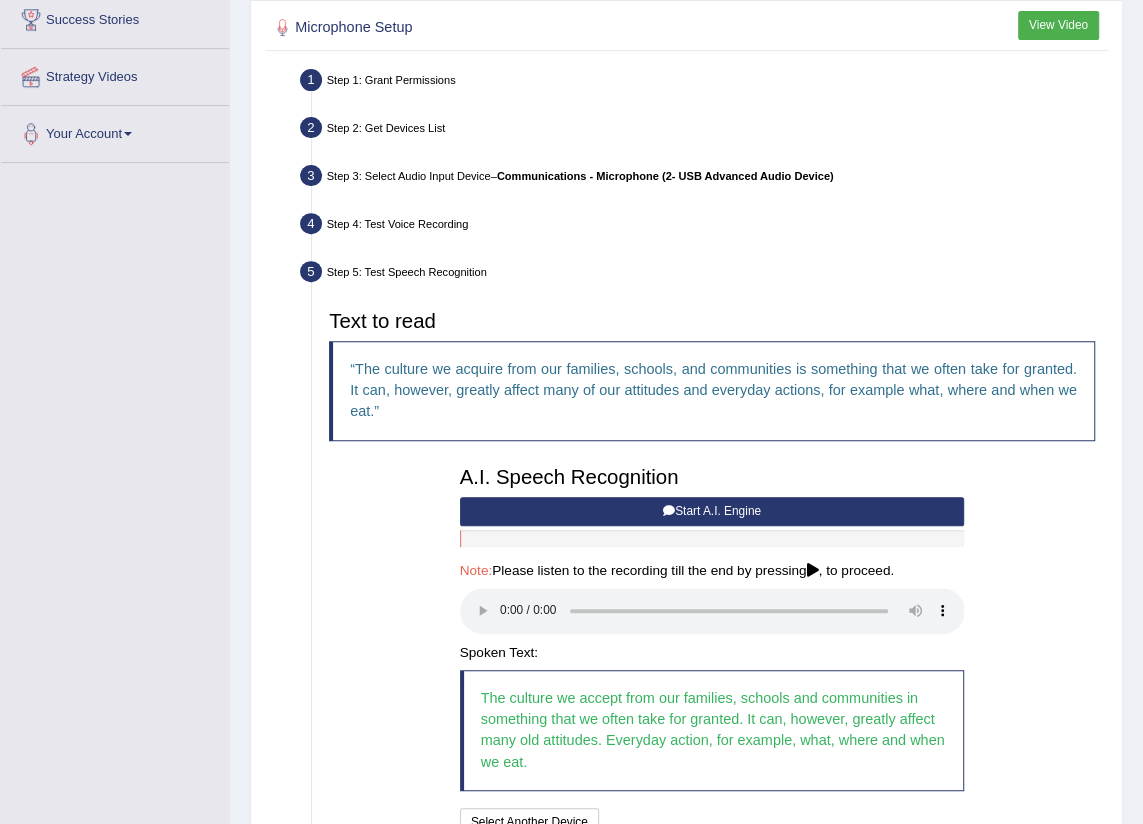 scroll, scrollTop: 502, scrollLeft: 0, axis: vertical 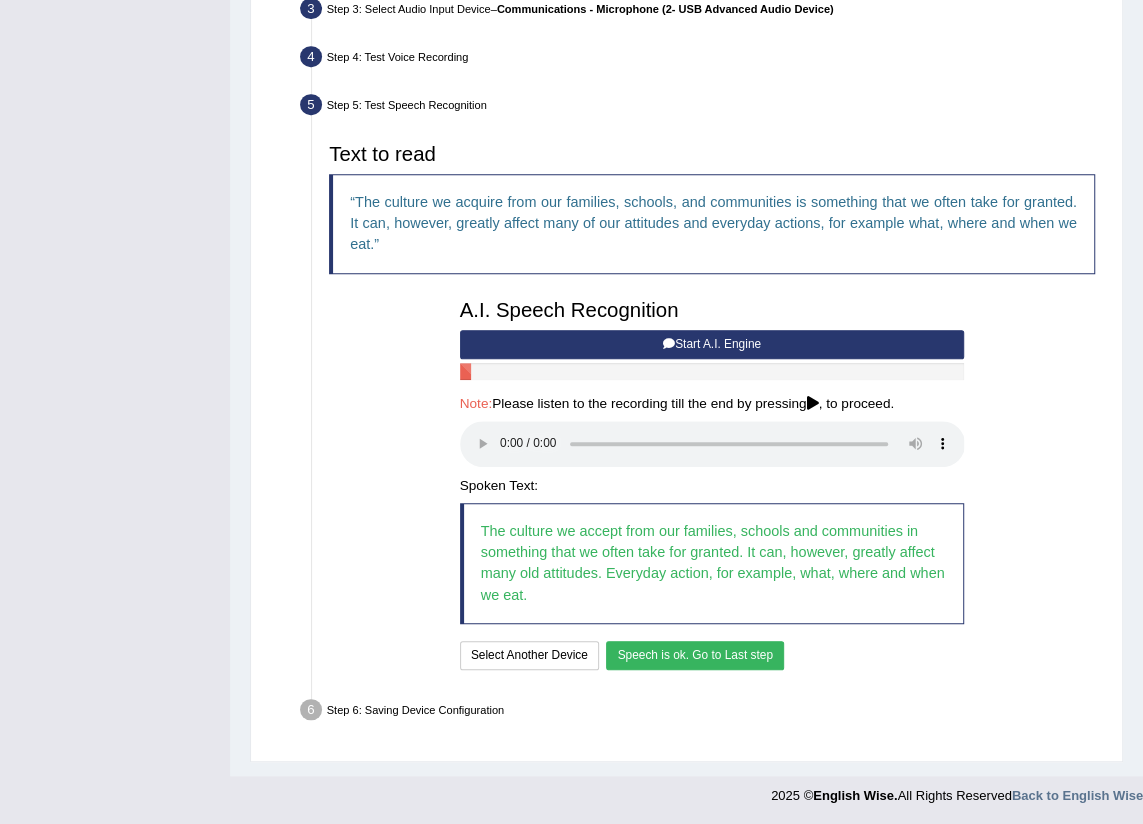 click on "Speech is ok. Go to Last step" at bounding box center [695, 655] 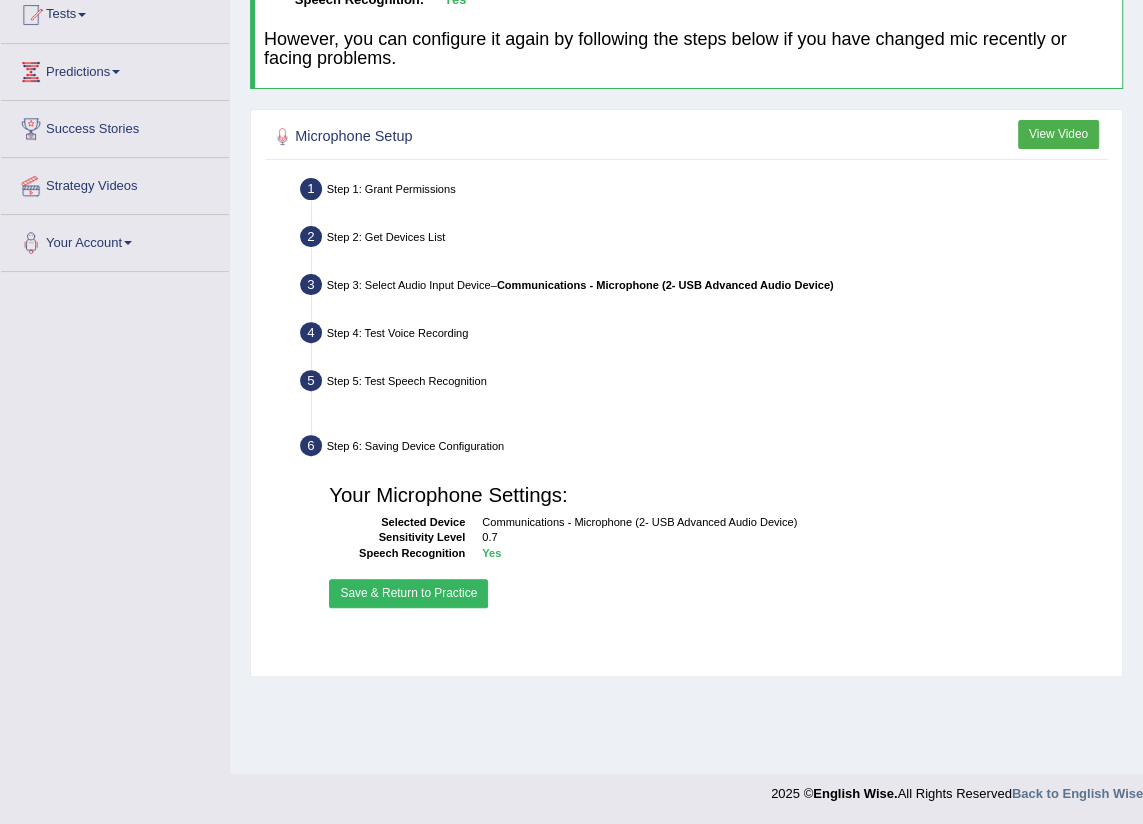 scroll, scrollTop: 226, scrollLeft: 0, axis: vertical 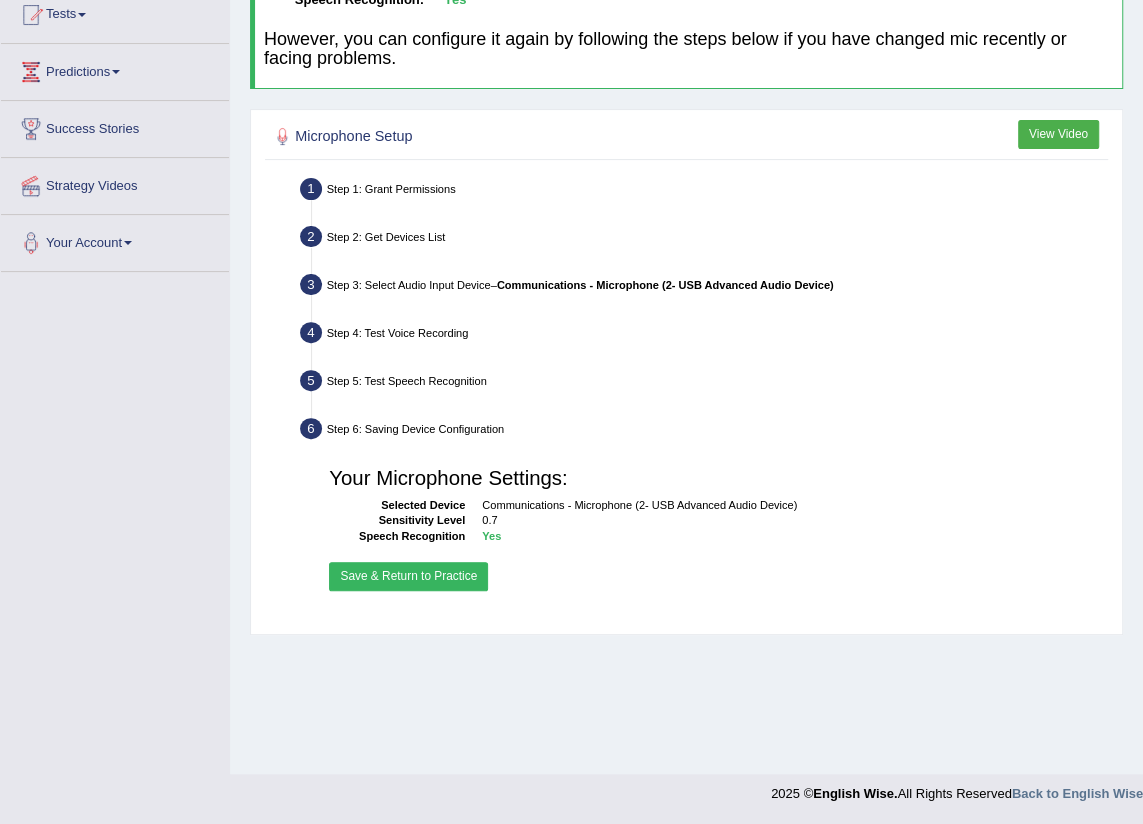 click on "Save & Return to Practice" at bounding box center [408, 576] 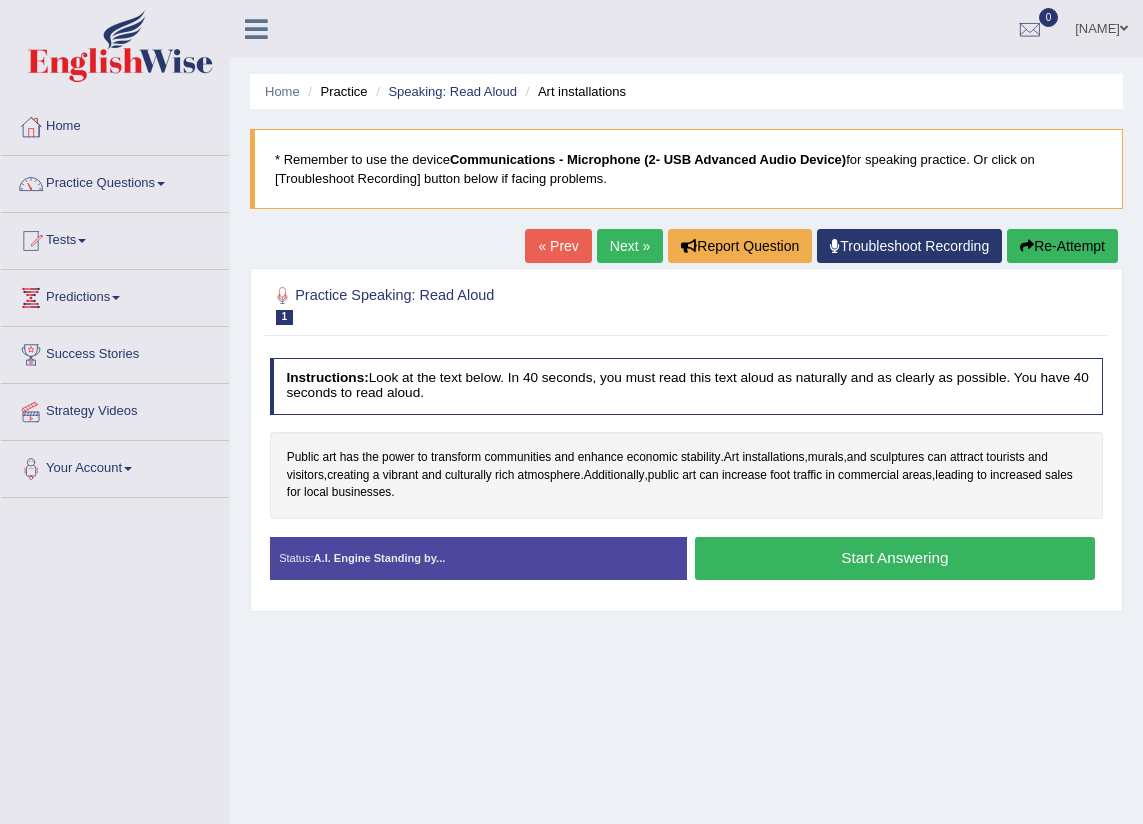 scroll, scrollTop: 0, scrollLeft: 0, axis: both 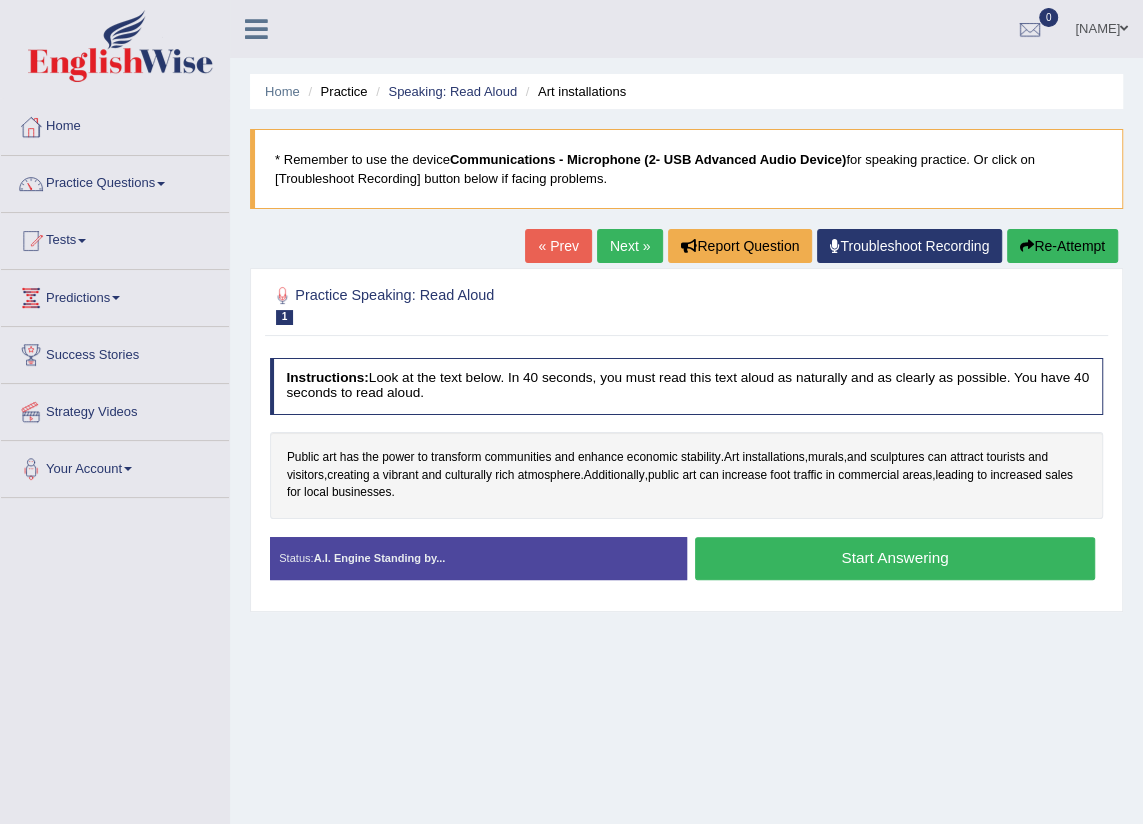 click on "Start Answering" at bounding box center [895, 558] 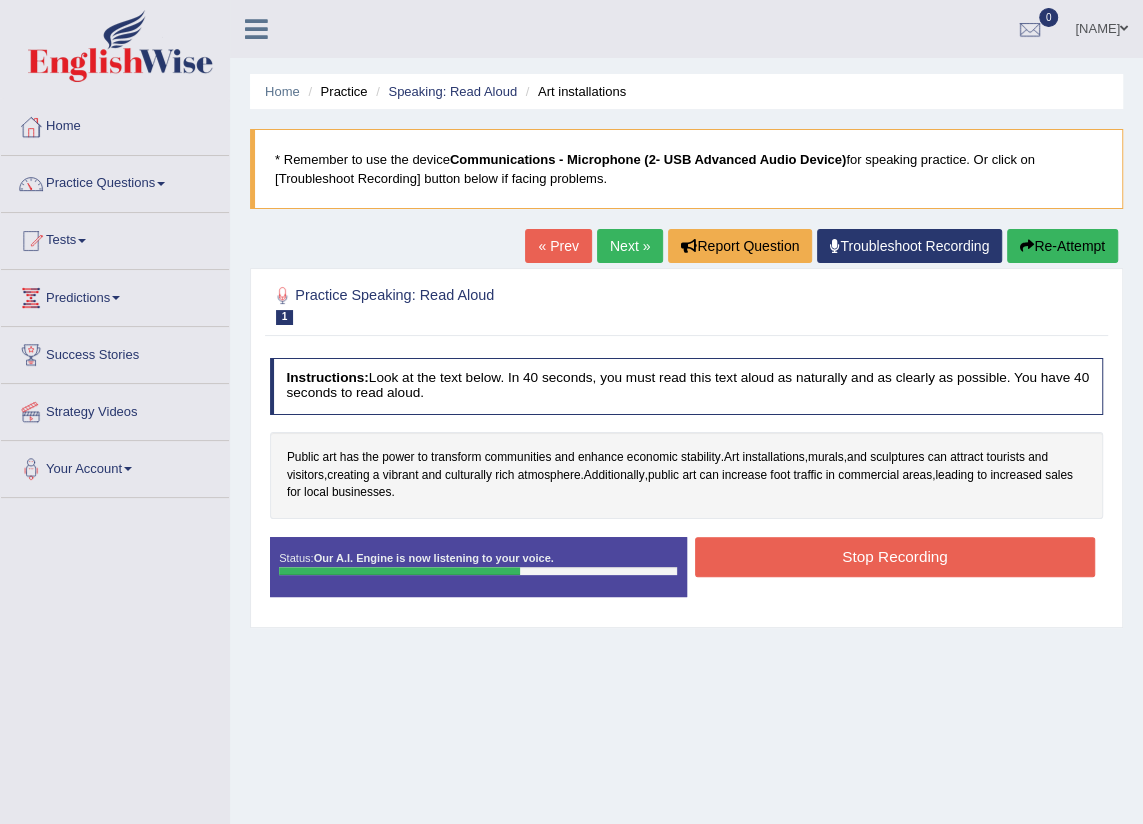 click on "Stop Recording" at bounding box center [895, 556] 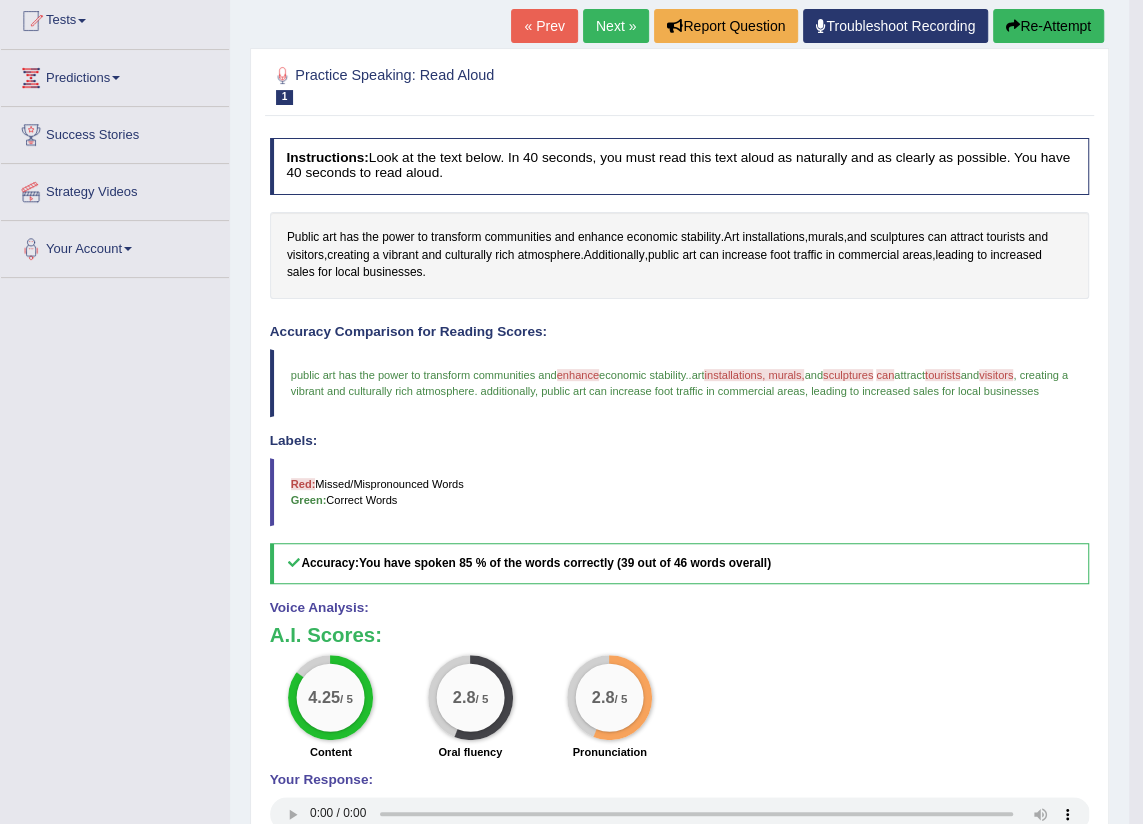 scroll, scrollTop: 129, scrollLeft: 0, axis: vertical 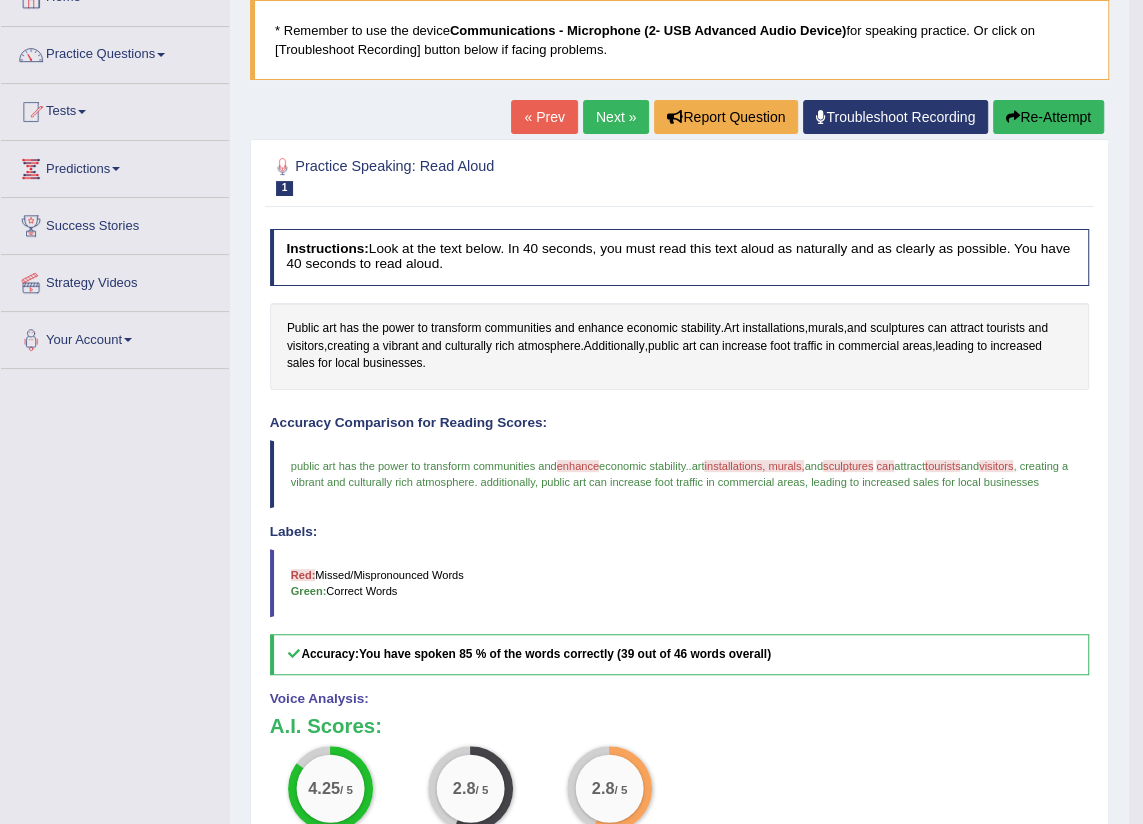 click on "Next »" at bounding box center (616, 117) 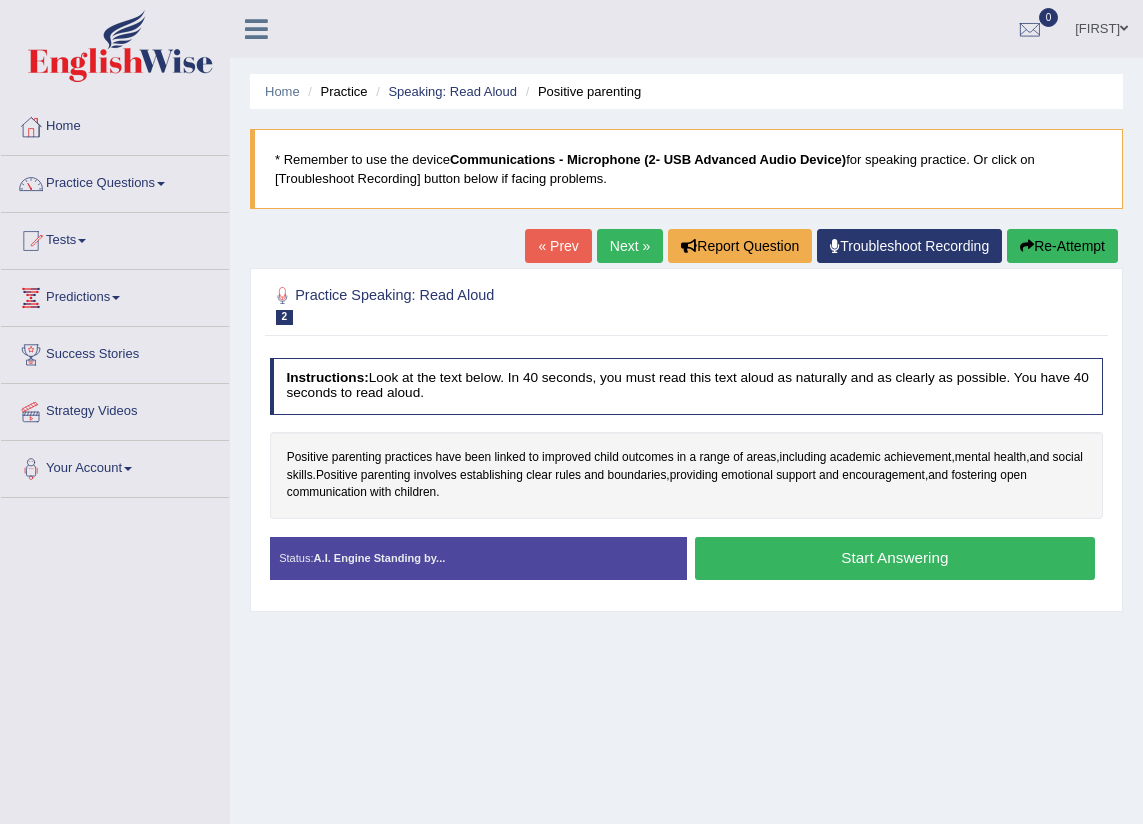 scroll, scrollTop: 0, scrollLeft: 0, axis: both 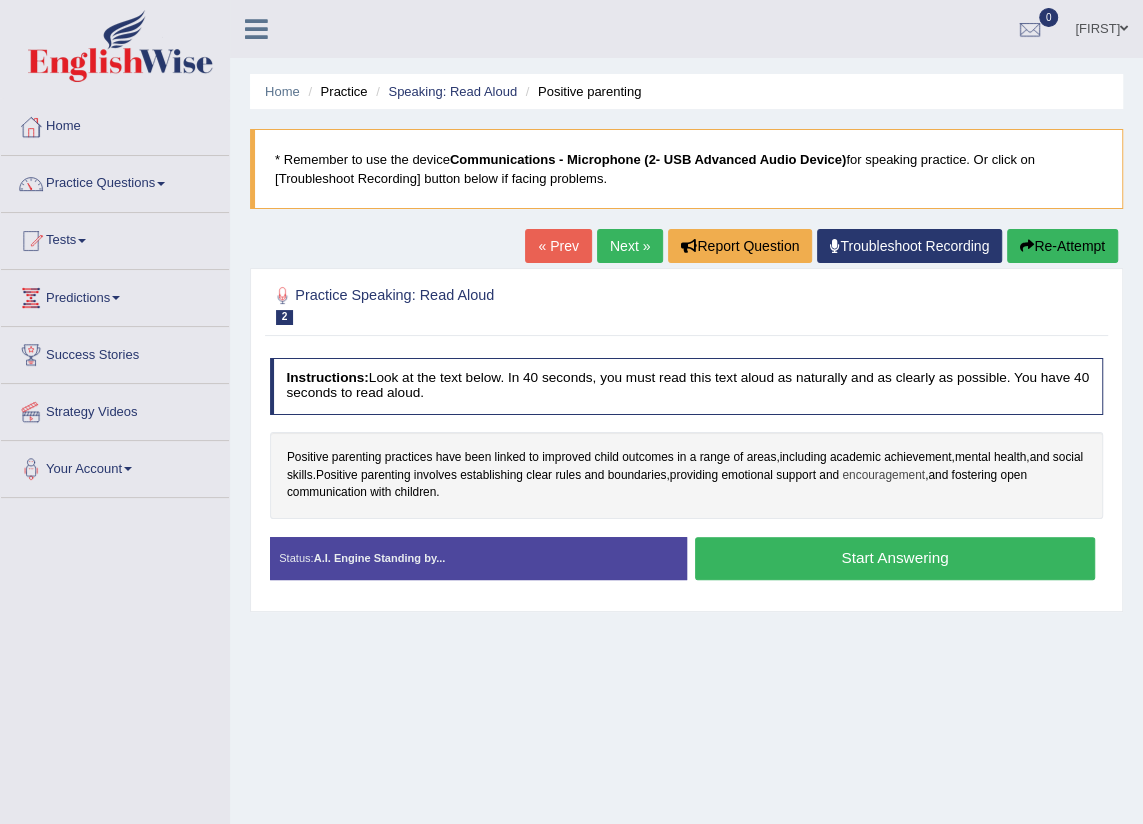 click on "encouragement" at bounding box center [883, 476] 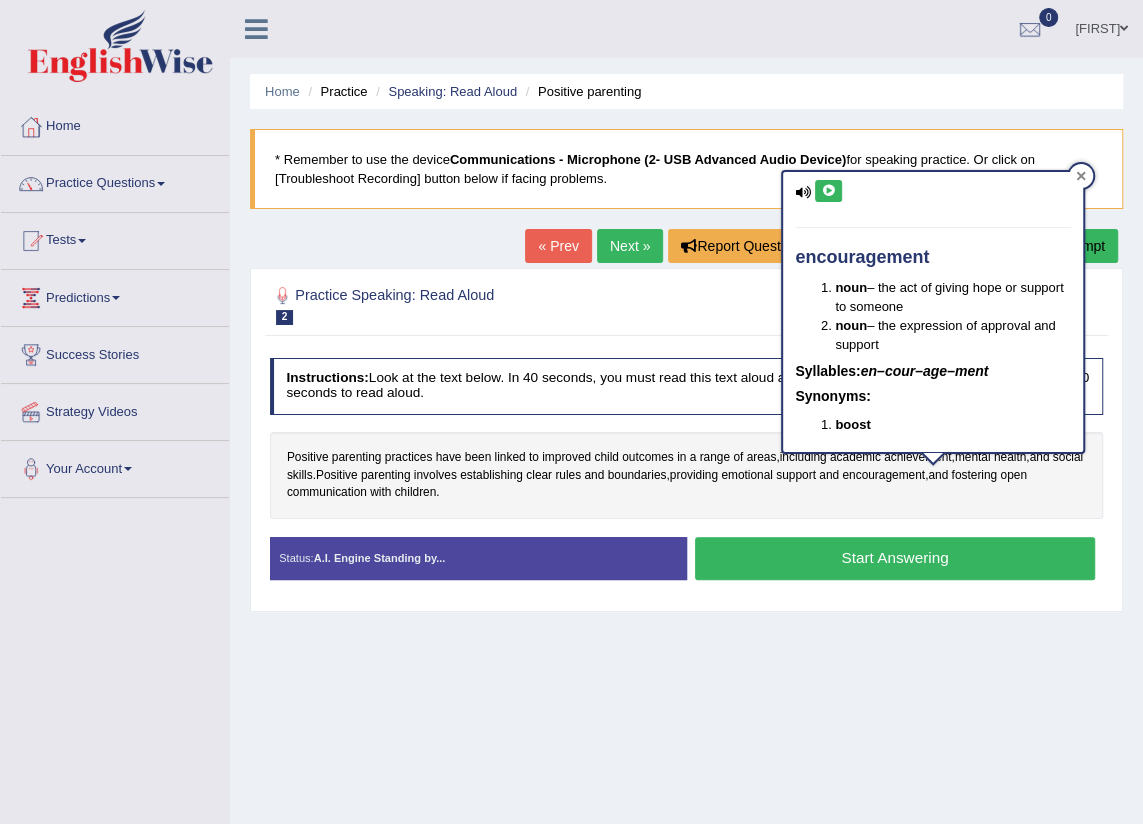 click 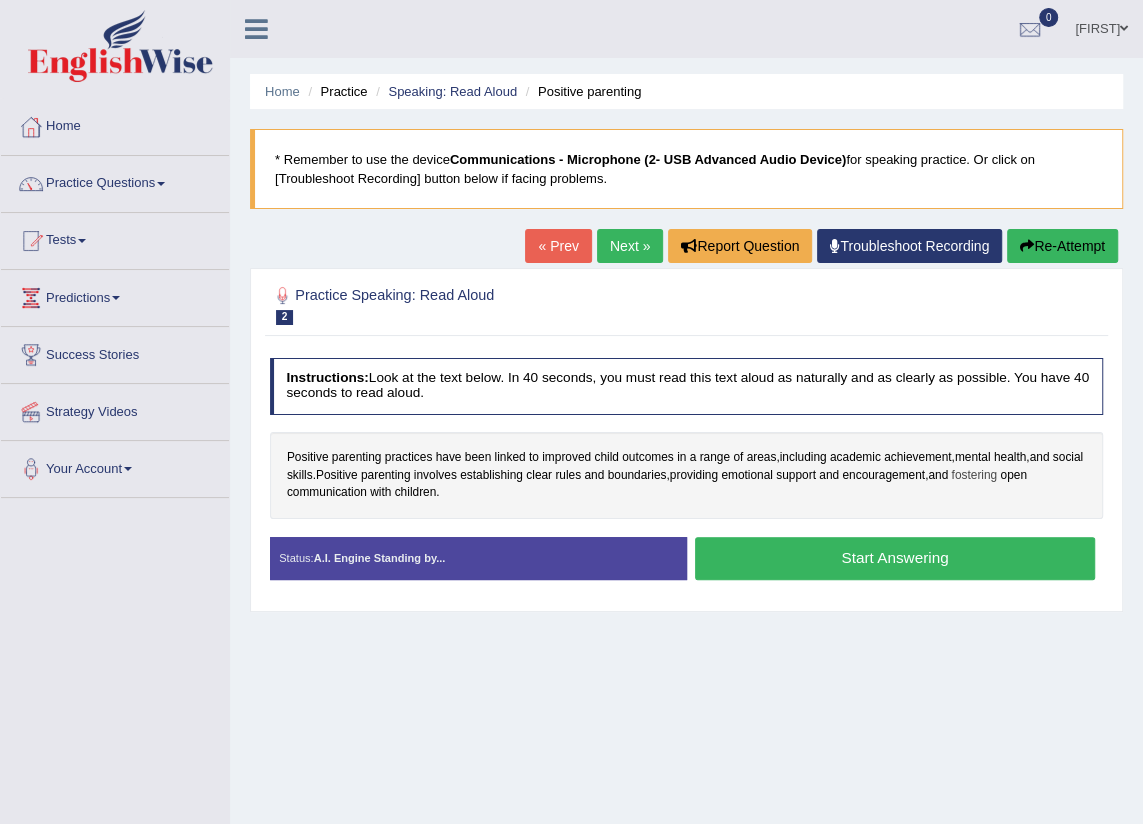 click on "fostering" at bounding box center [974, 476] 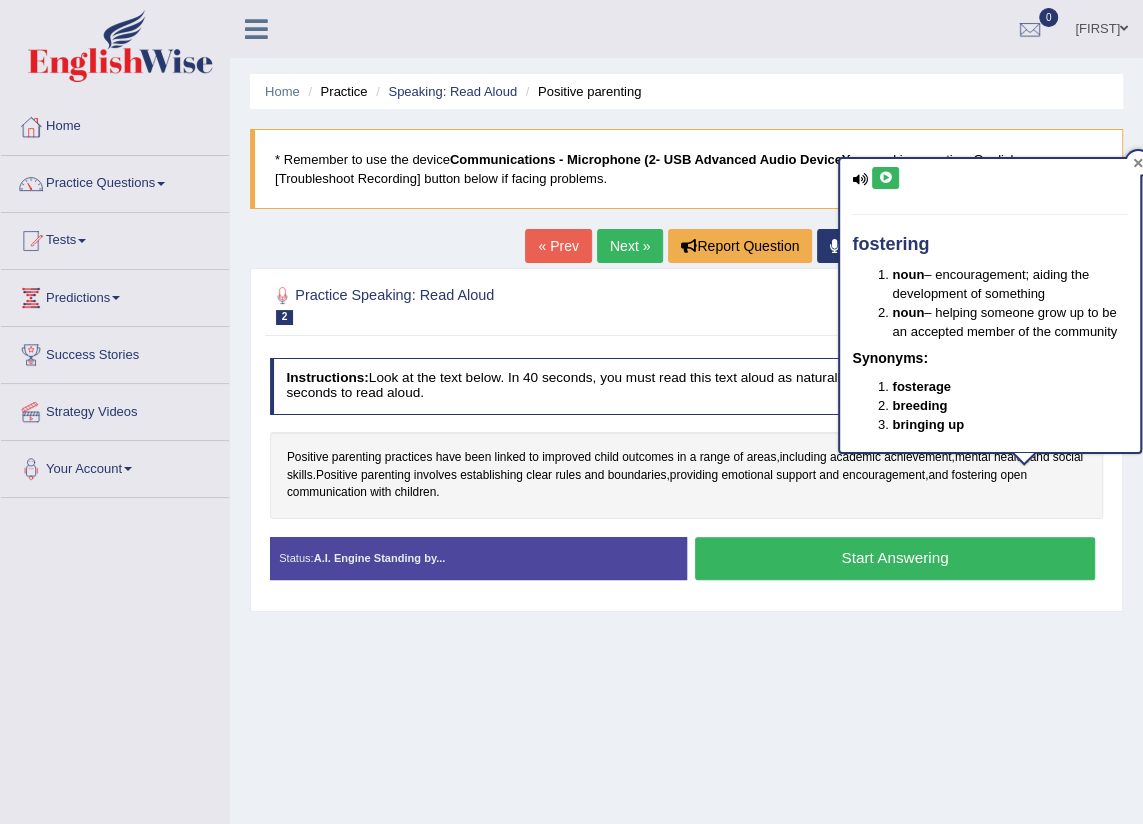 click 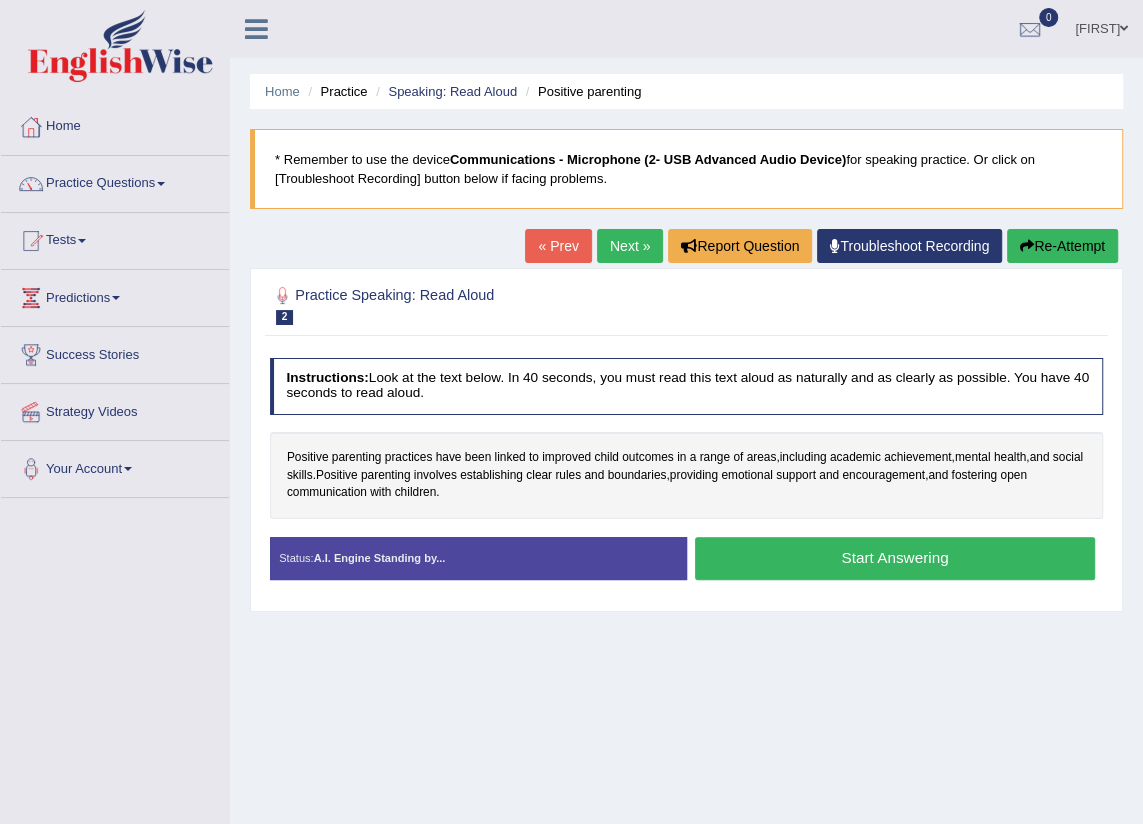 click on "Start Answering" at bounding box center [895, 558] 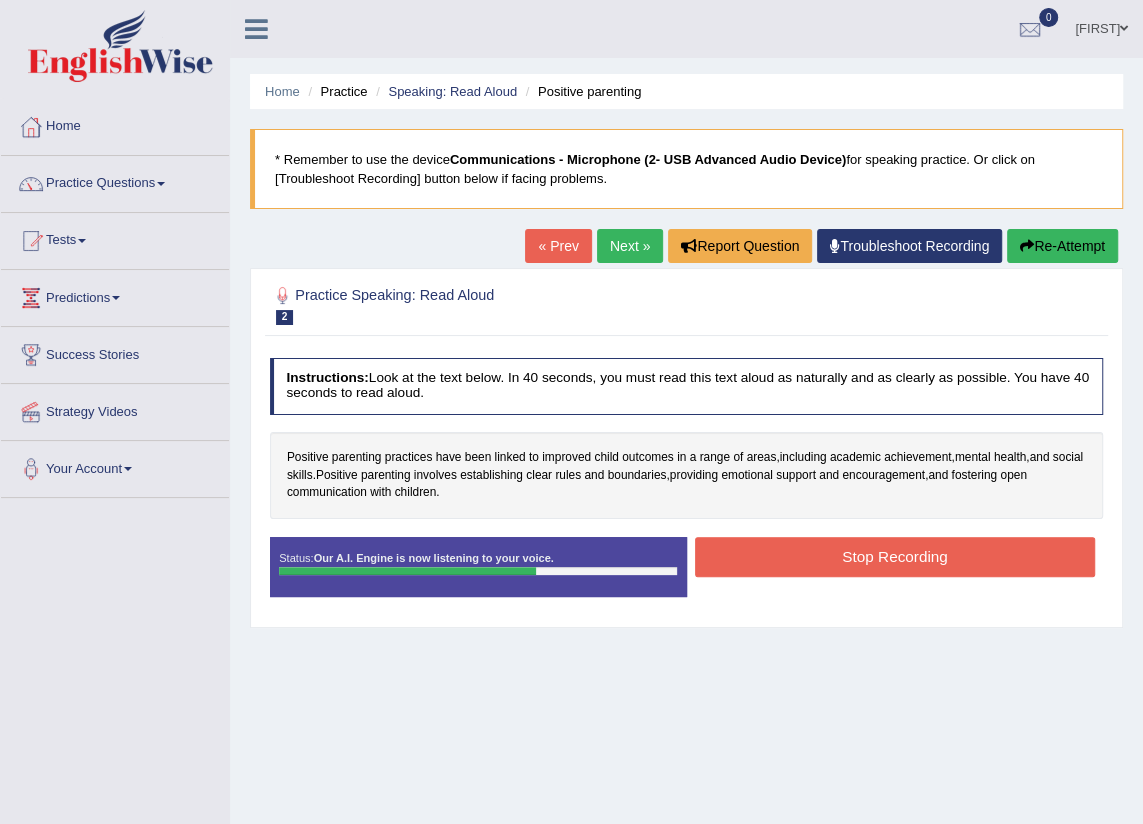 click on "Stop Recording" at bounding box center [895, 556] 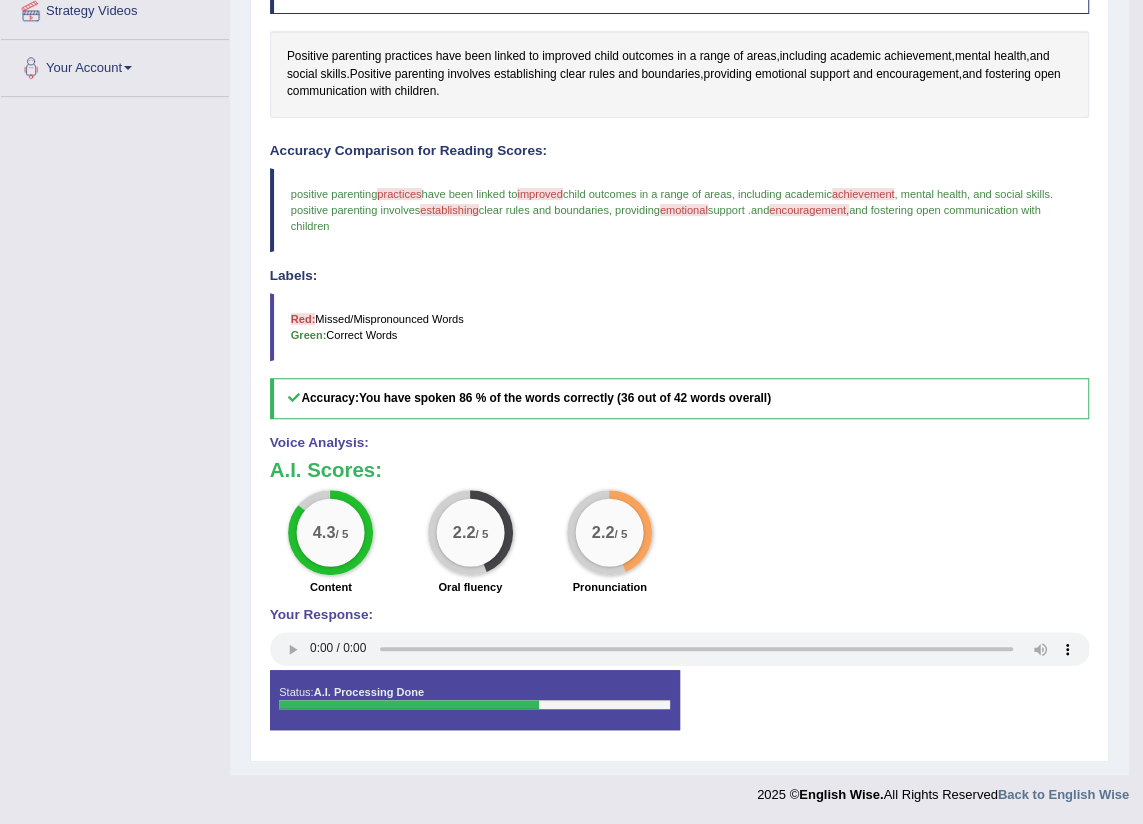scroll, scrollTop: 129, scrollLeft: 0, axis: vertical 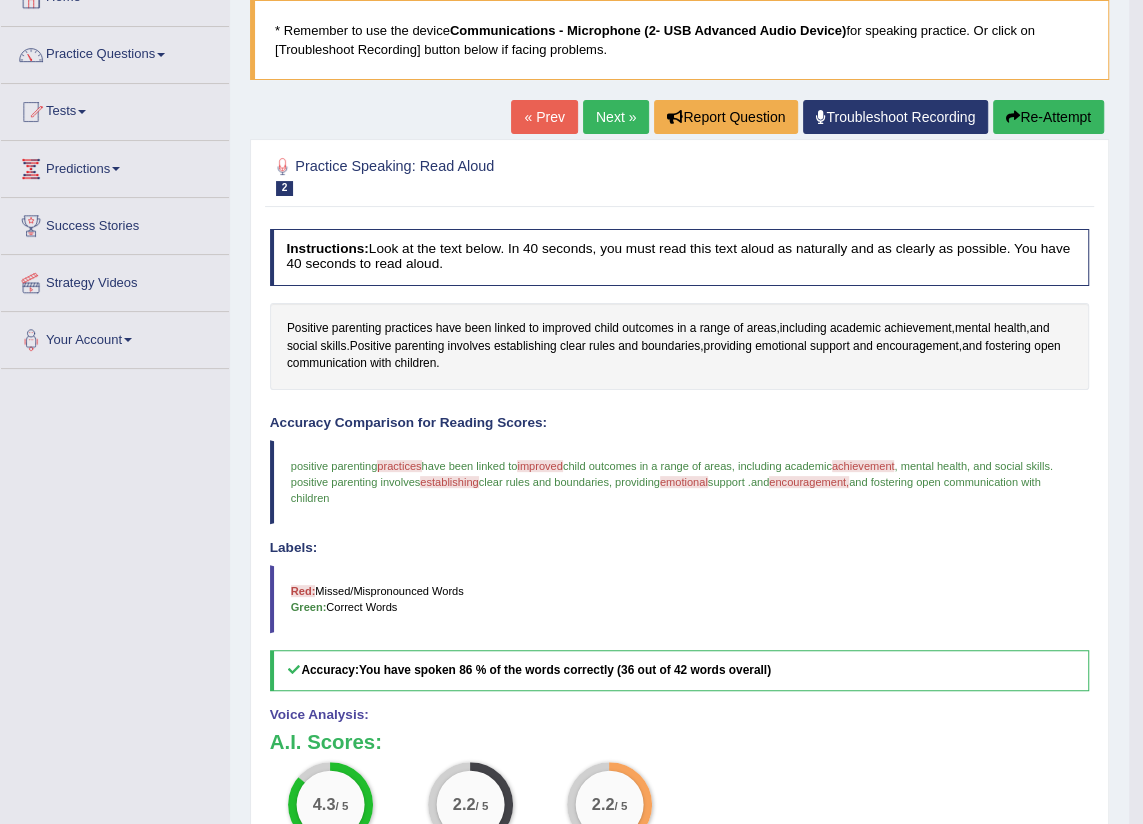 click on "achievement" at bounding box center (863, 466) 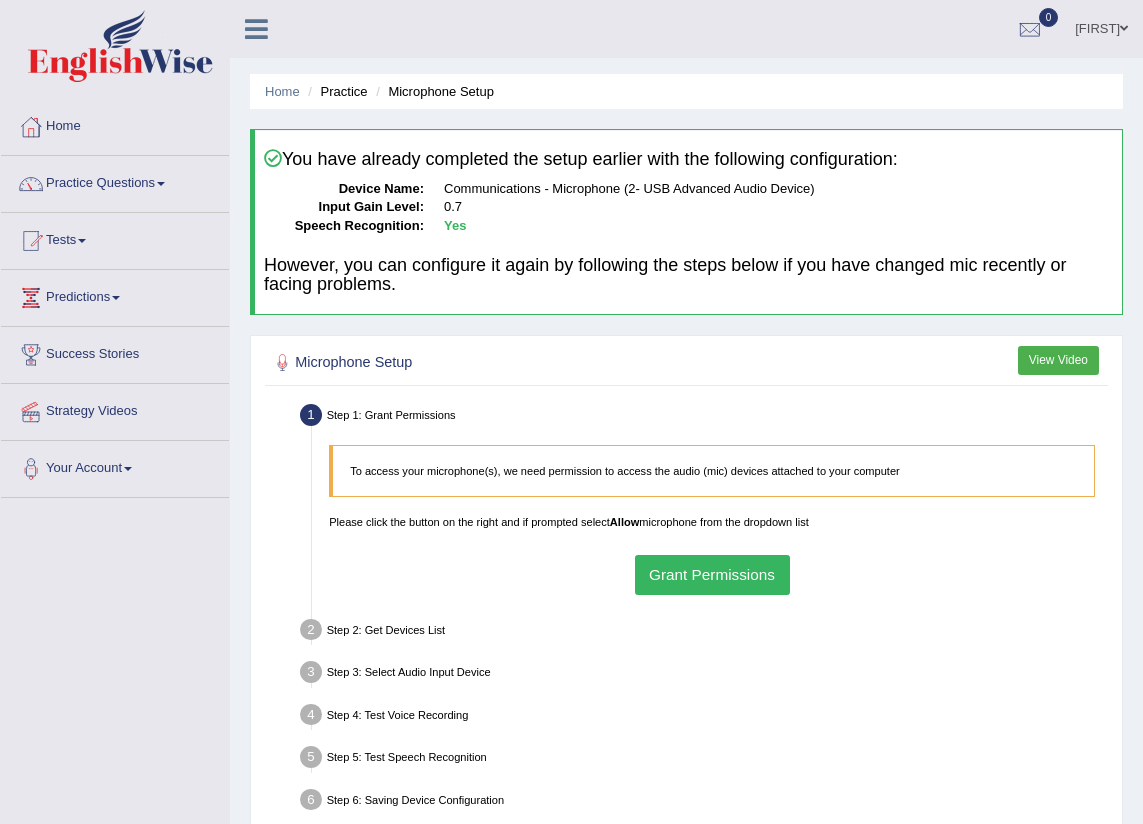 scroll, scrollTop: 0, scrollLeft: 0, axis: both 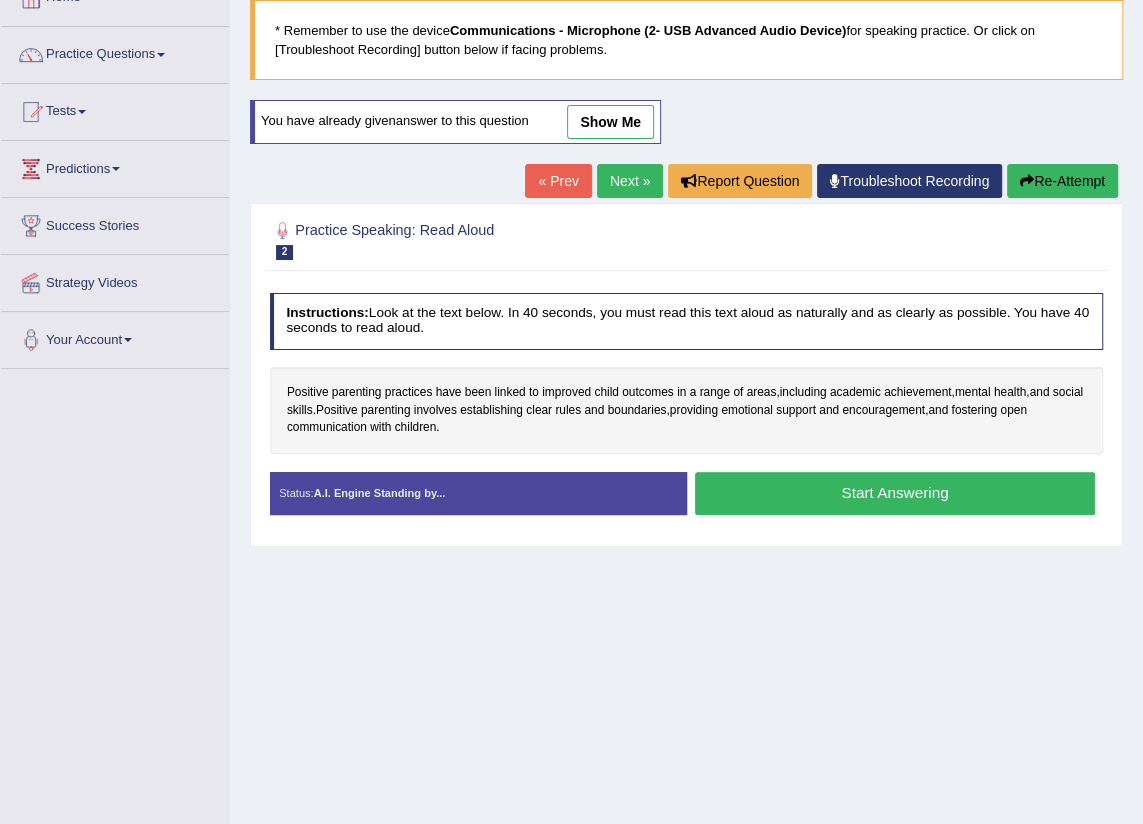 click on "Next »" at bounding box center [630, 181] 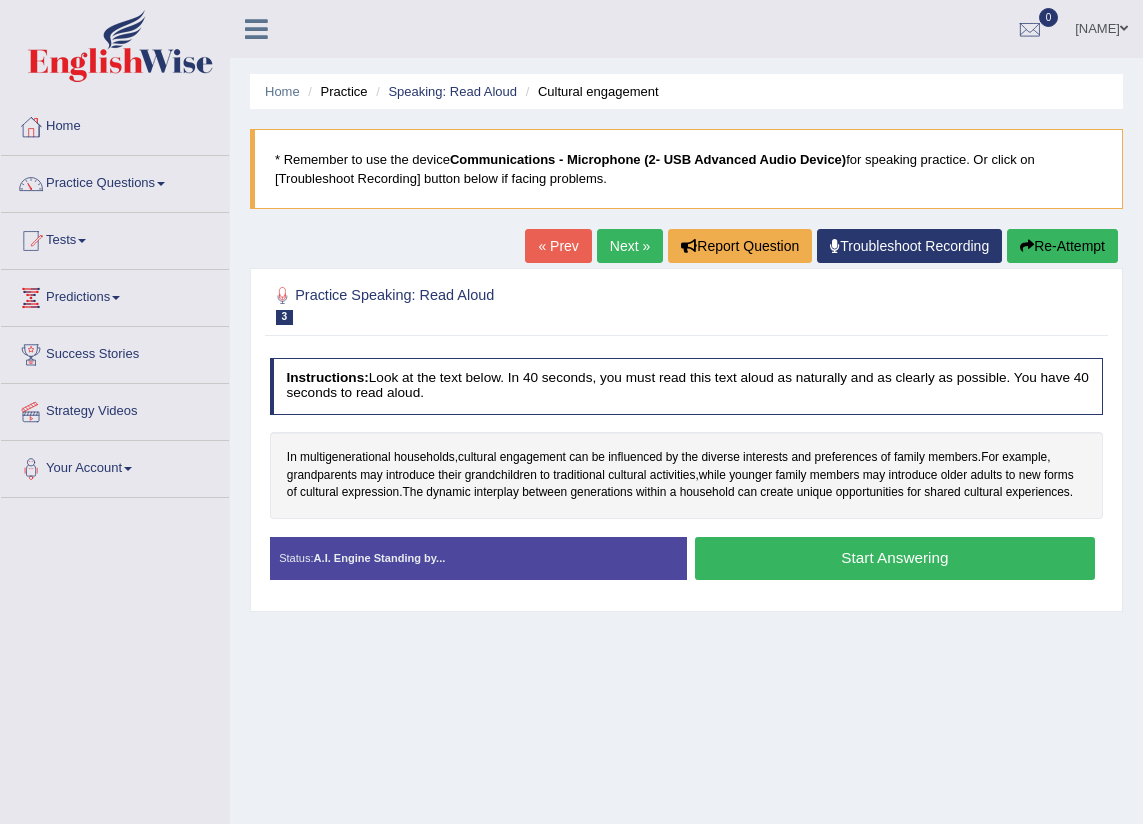 scroll, scrollTop: 0, scrollLeft: 0, axis: both 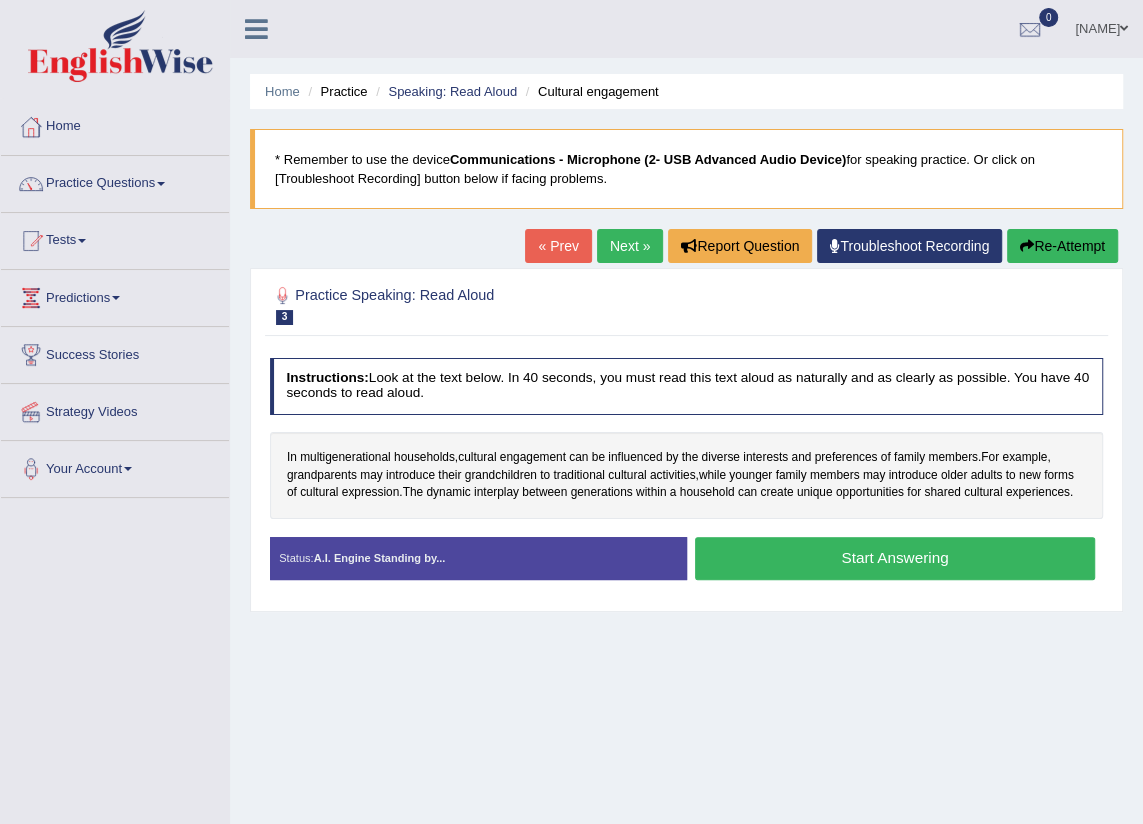 click on "Start Answering" at bounding box center (895, 558) 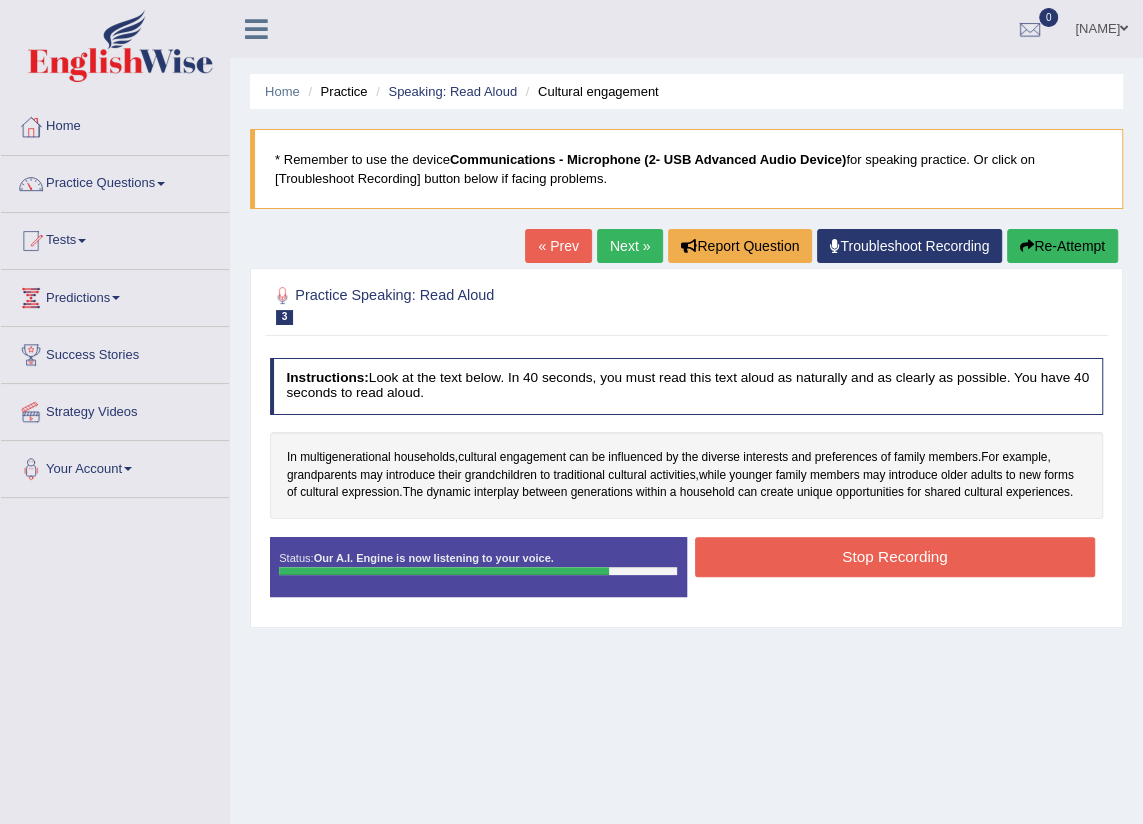 click on "Stop Recording" at bounding box center (895, 556) 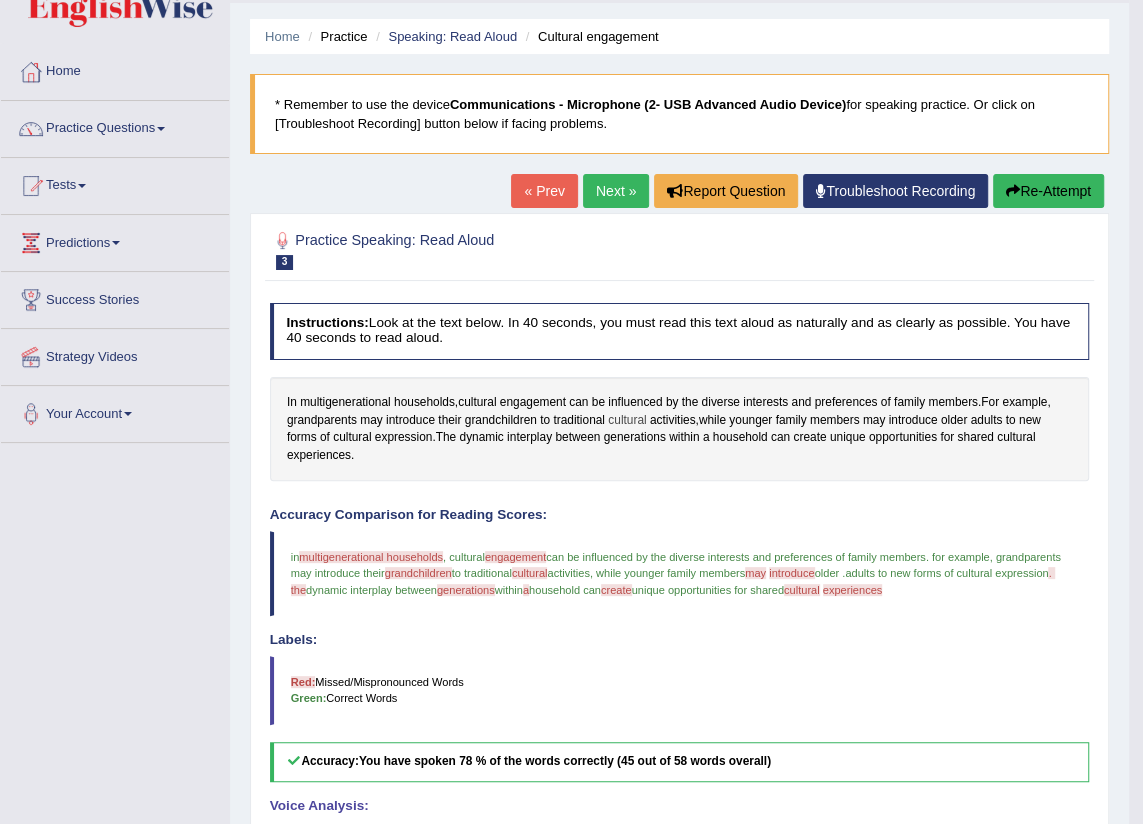 scroll, scrollTop: 0, scrollLeft: 0, axis: both 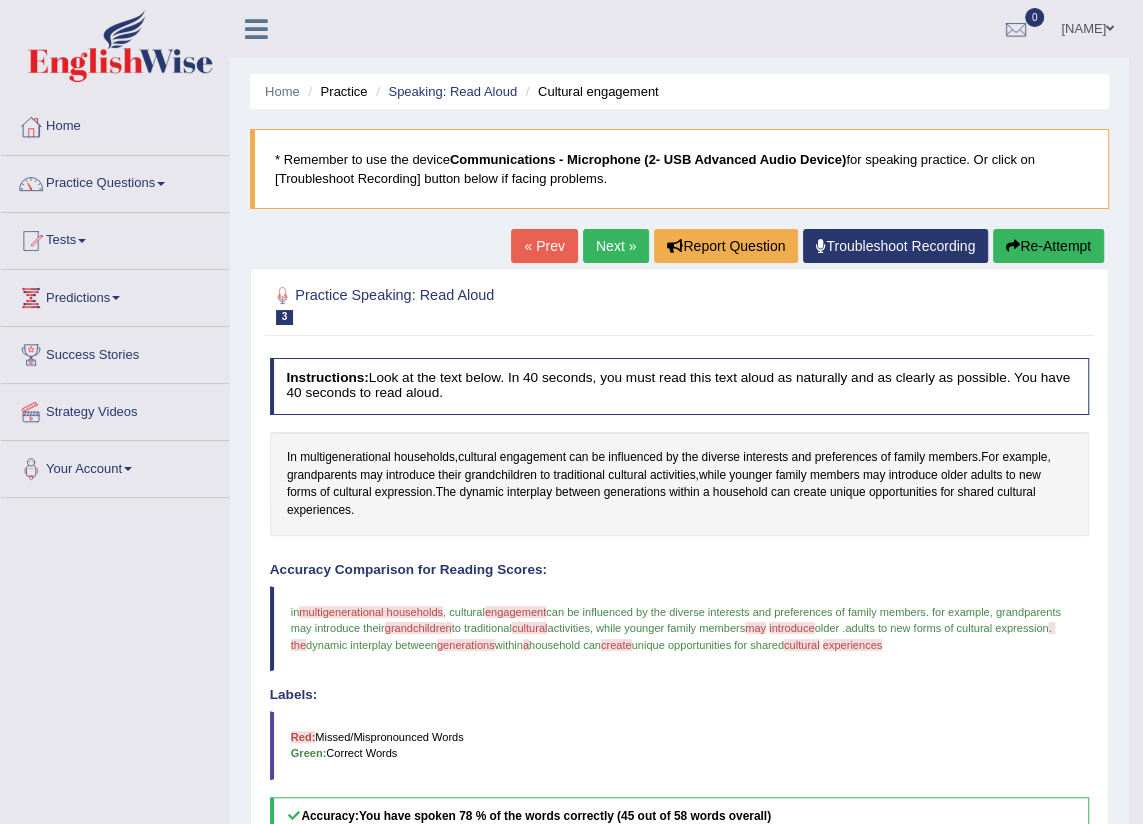 click on "Next »" at bounding box center [616, 246] 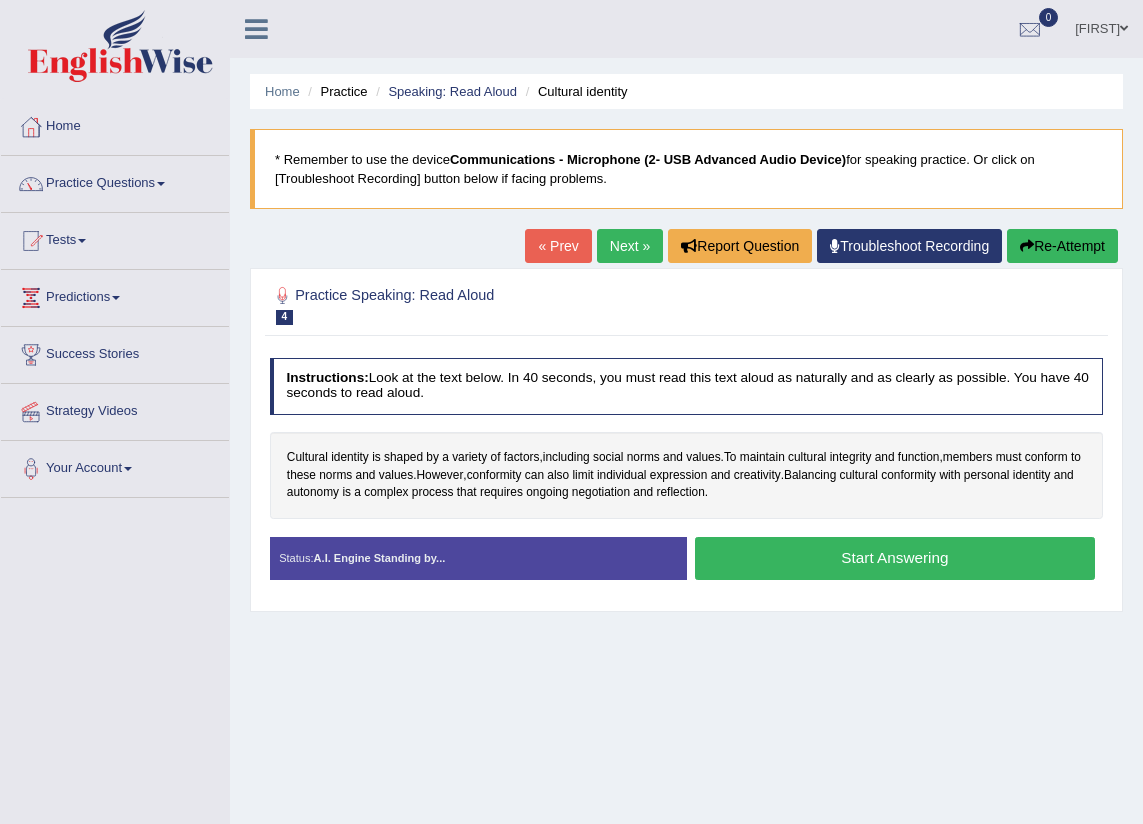 scroll, scrollTop: 0, scrollLeft: 0, axis: both 